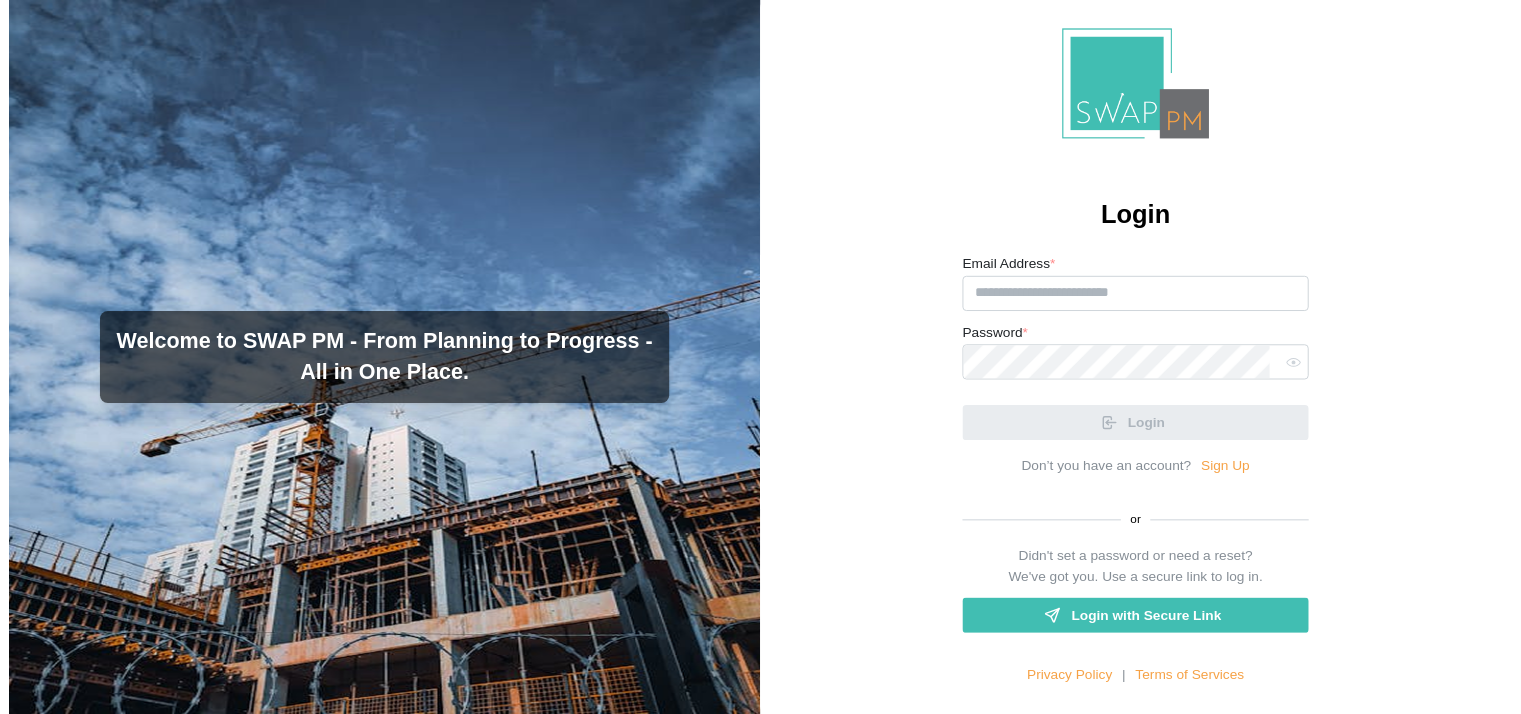 scroll, scrollTop: 0, scrollLeft: 0, axis: both 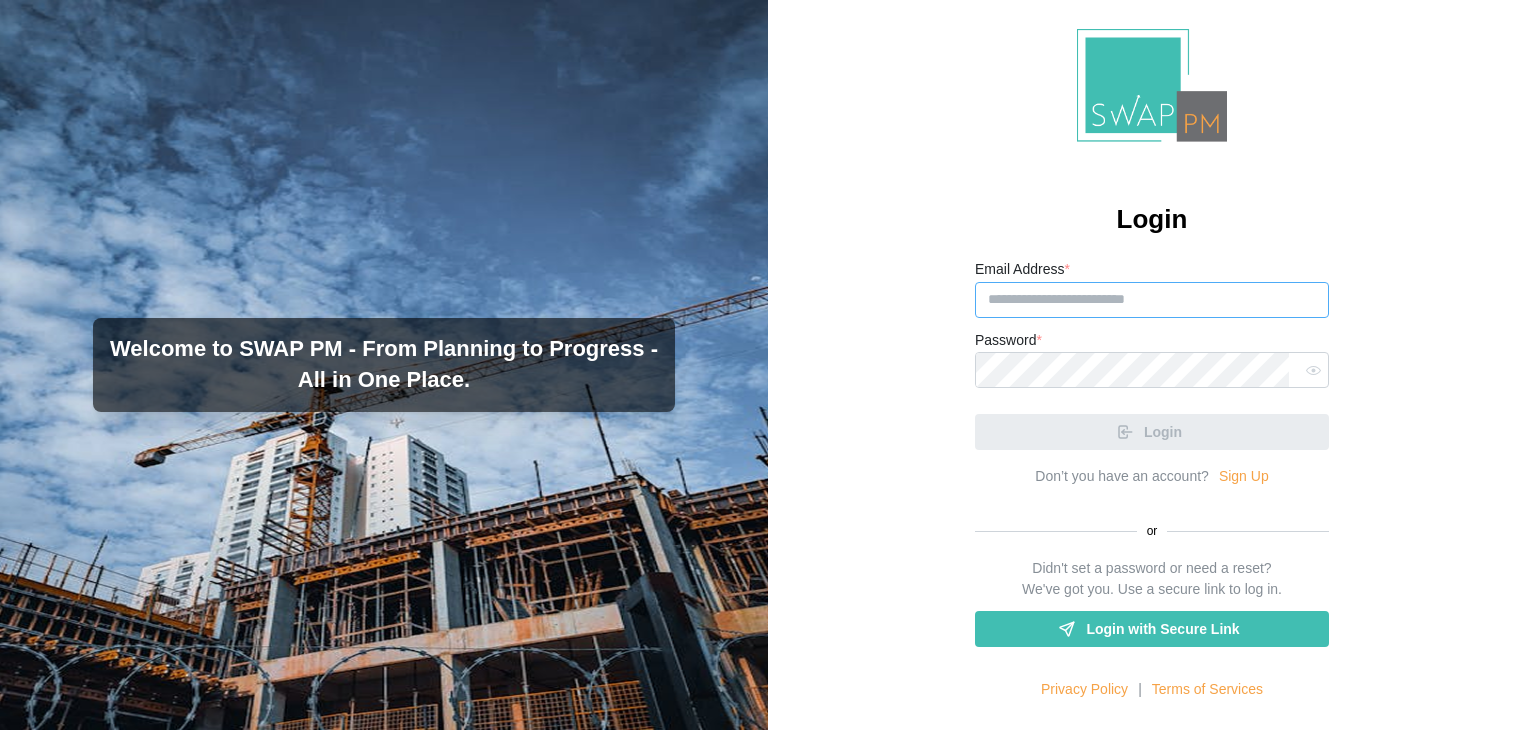 click on "Email Address  *" at bounding box center (1152, 300) 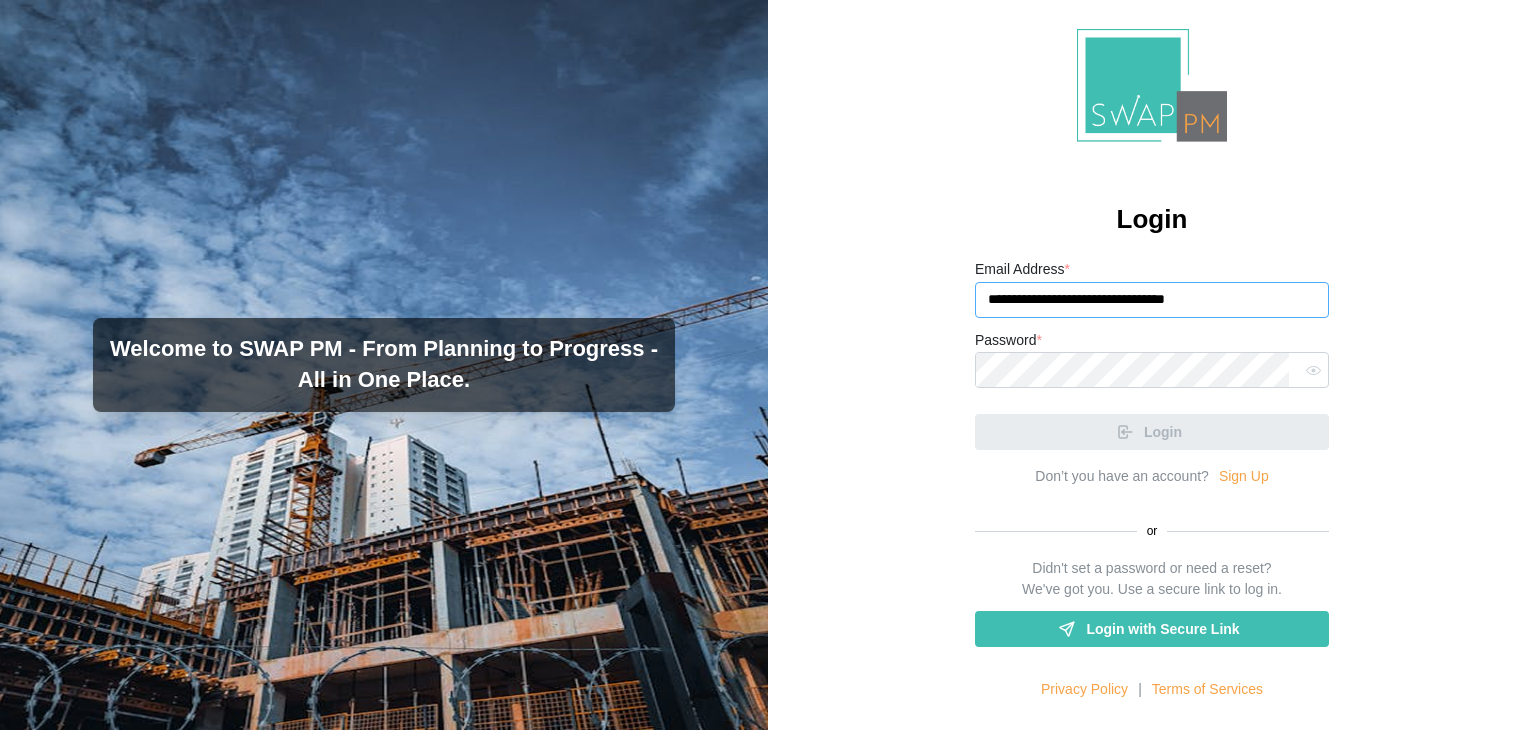 type on "**********" 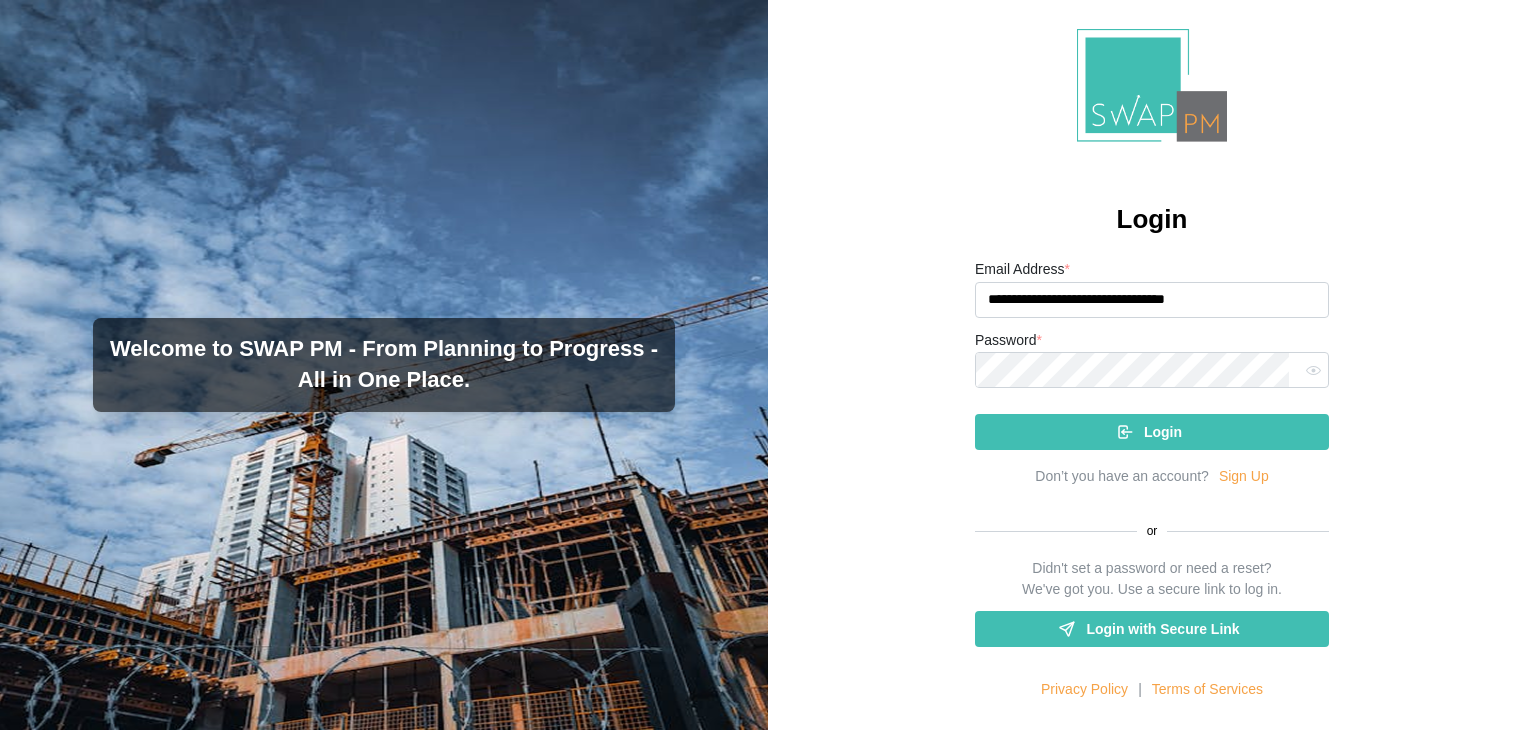 click on "Login" at bounding box center (1149, 432) 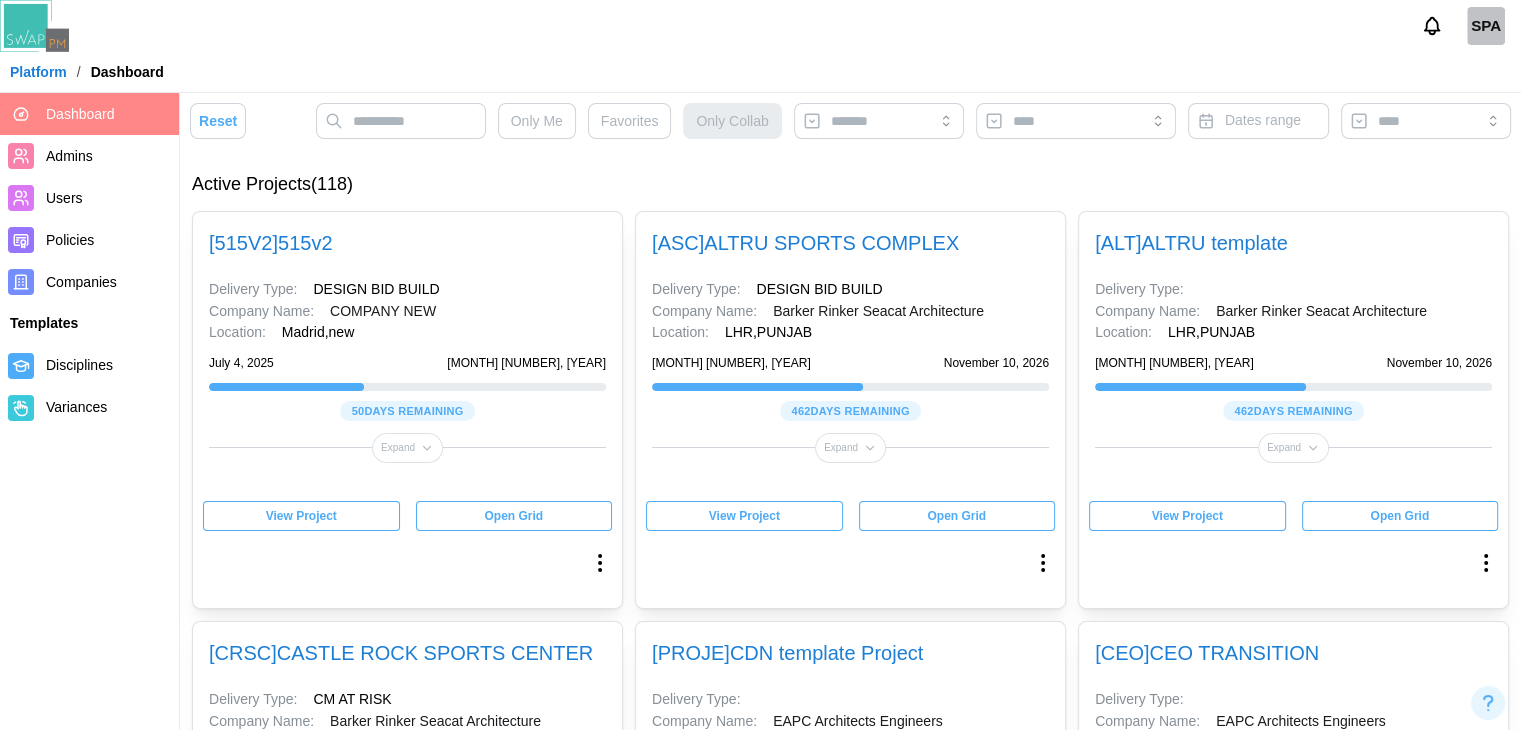 click on "View Project" at bounding box center (301, 516) 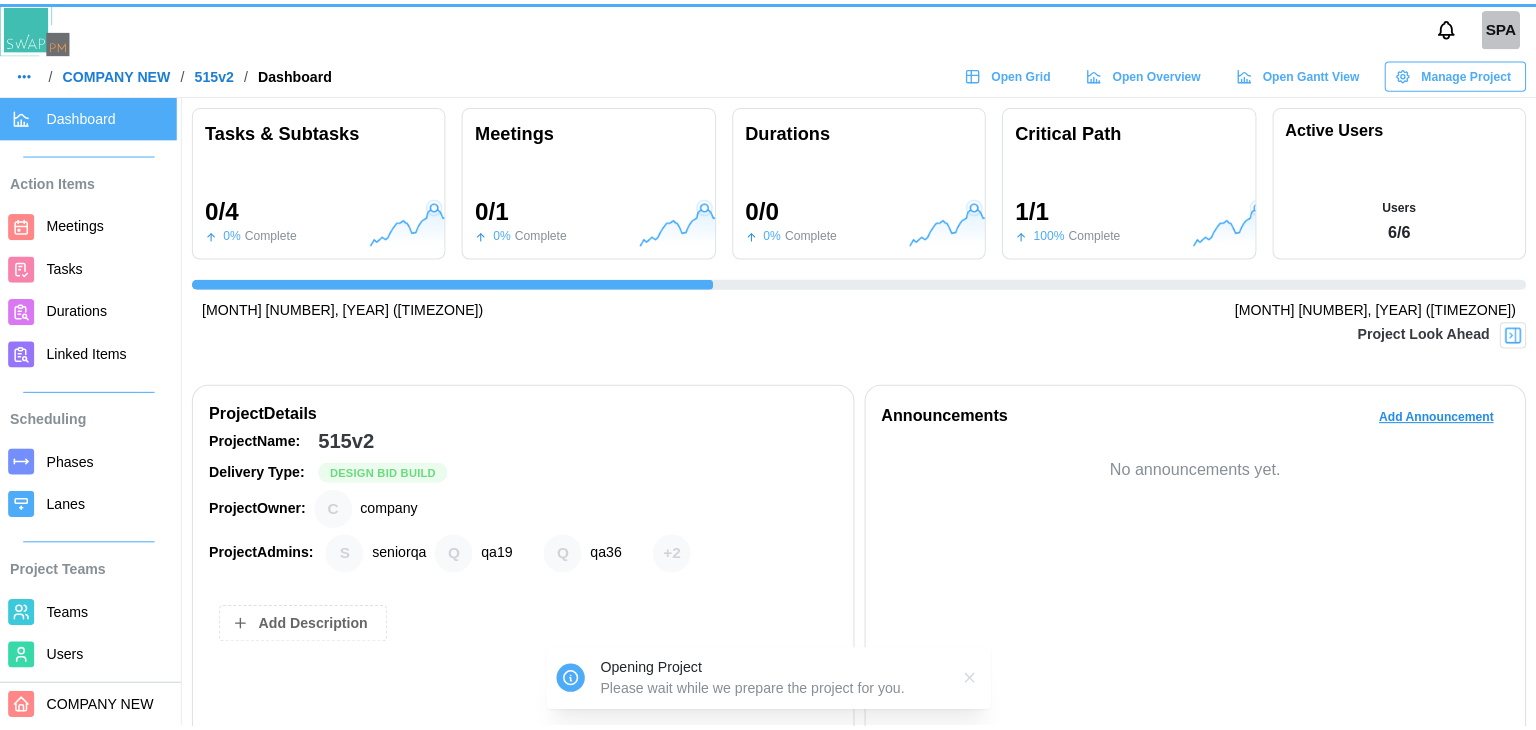 scroll, scrollTop: 0, scrollLeft: 540, axis: horizontal 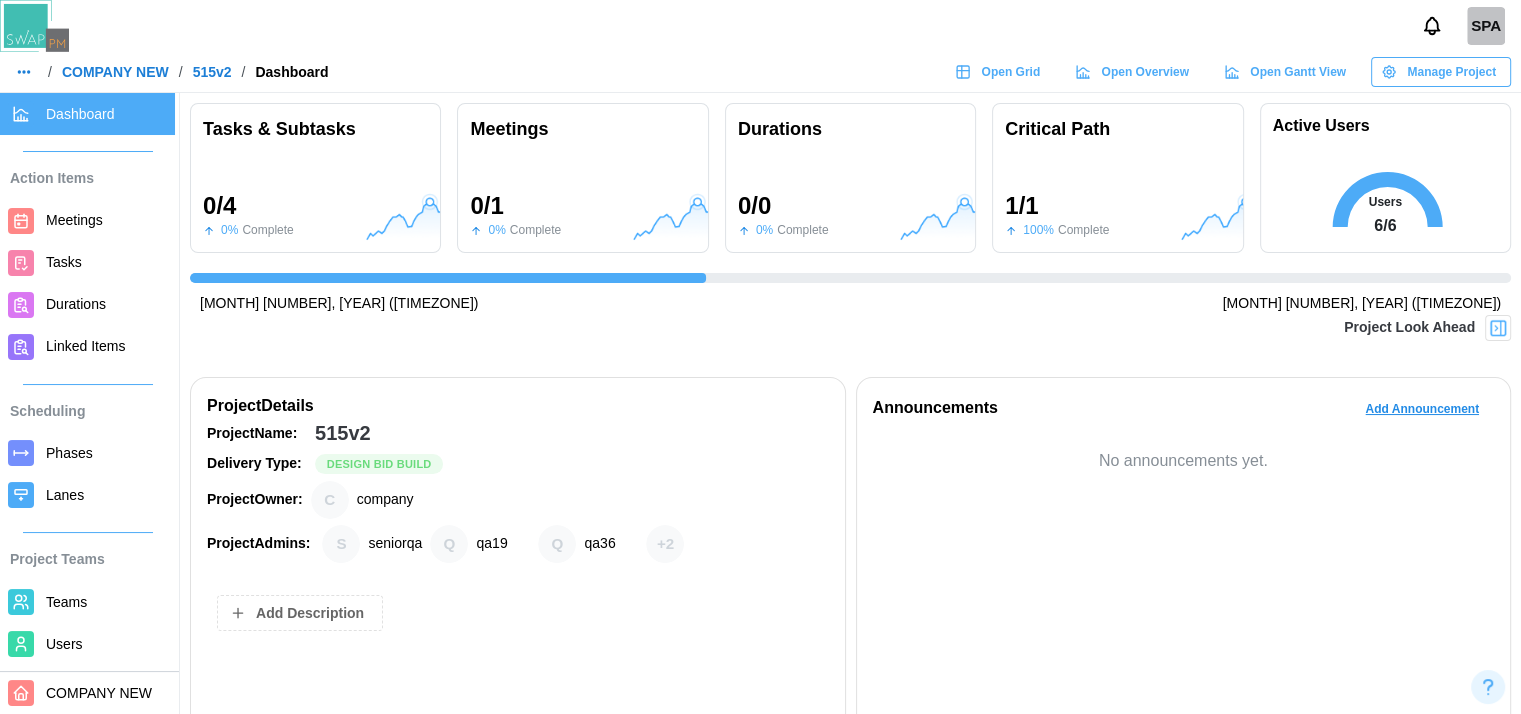 click on "Open Gantt View" at bounding box center [1298, 72] 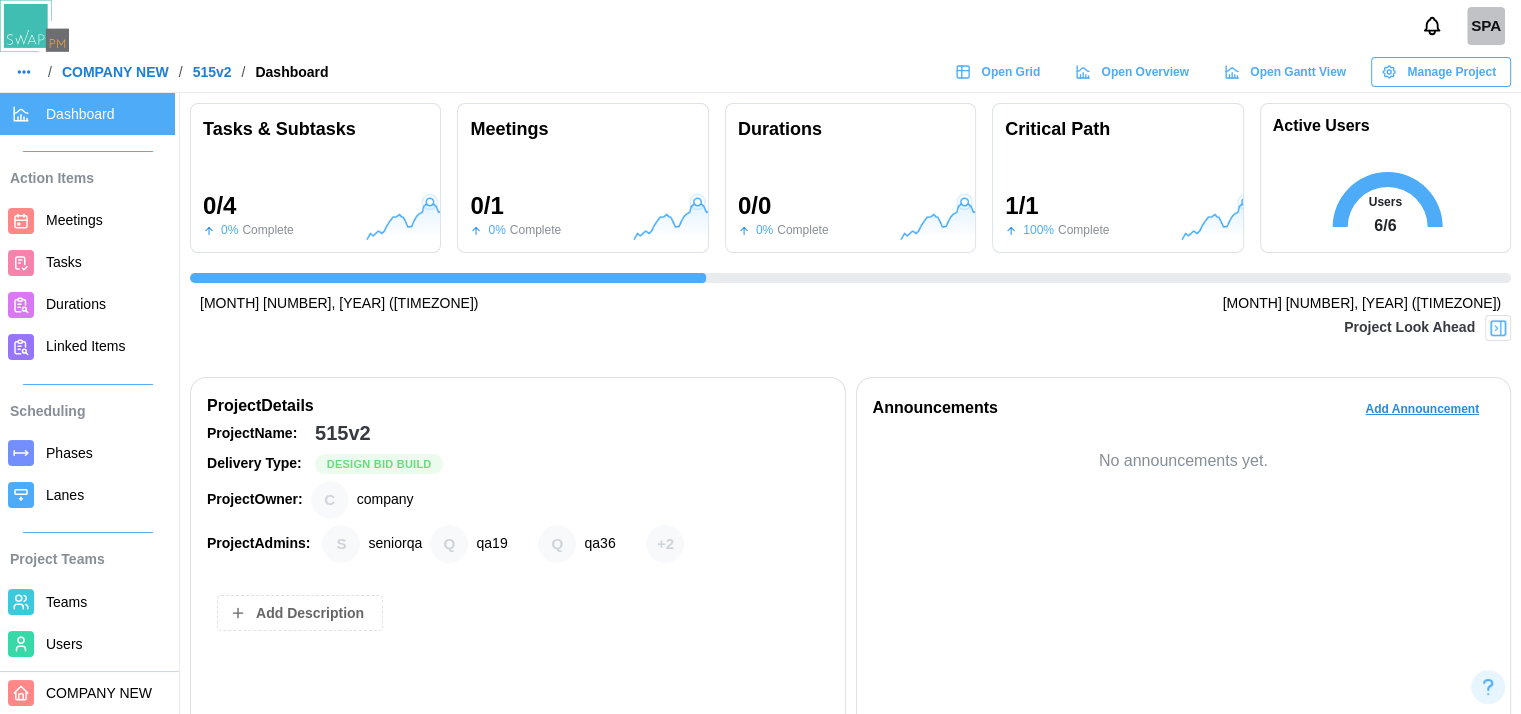 click on "Tasks" at bounding box center [87, 263] 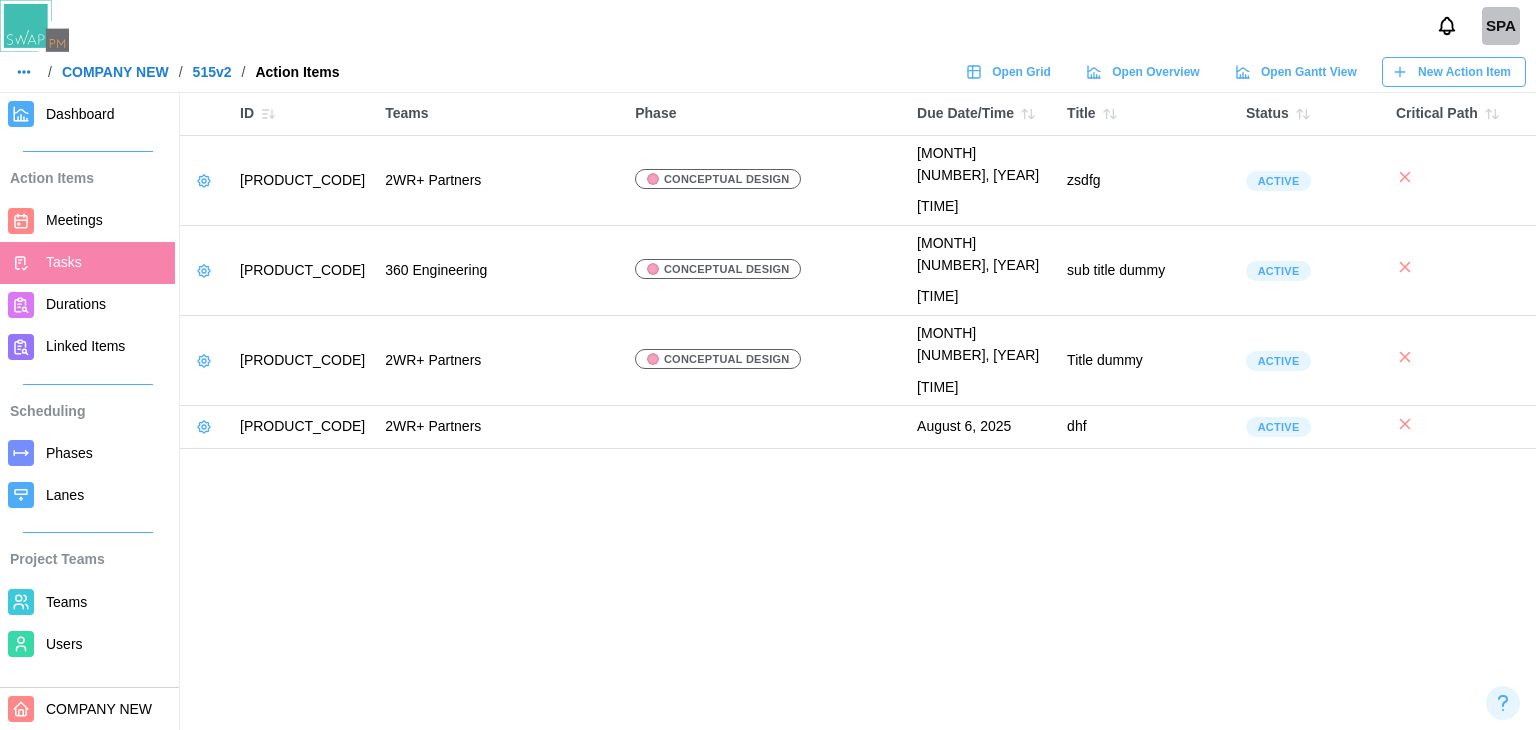 click at bounding box center (204, 181) 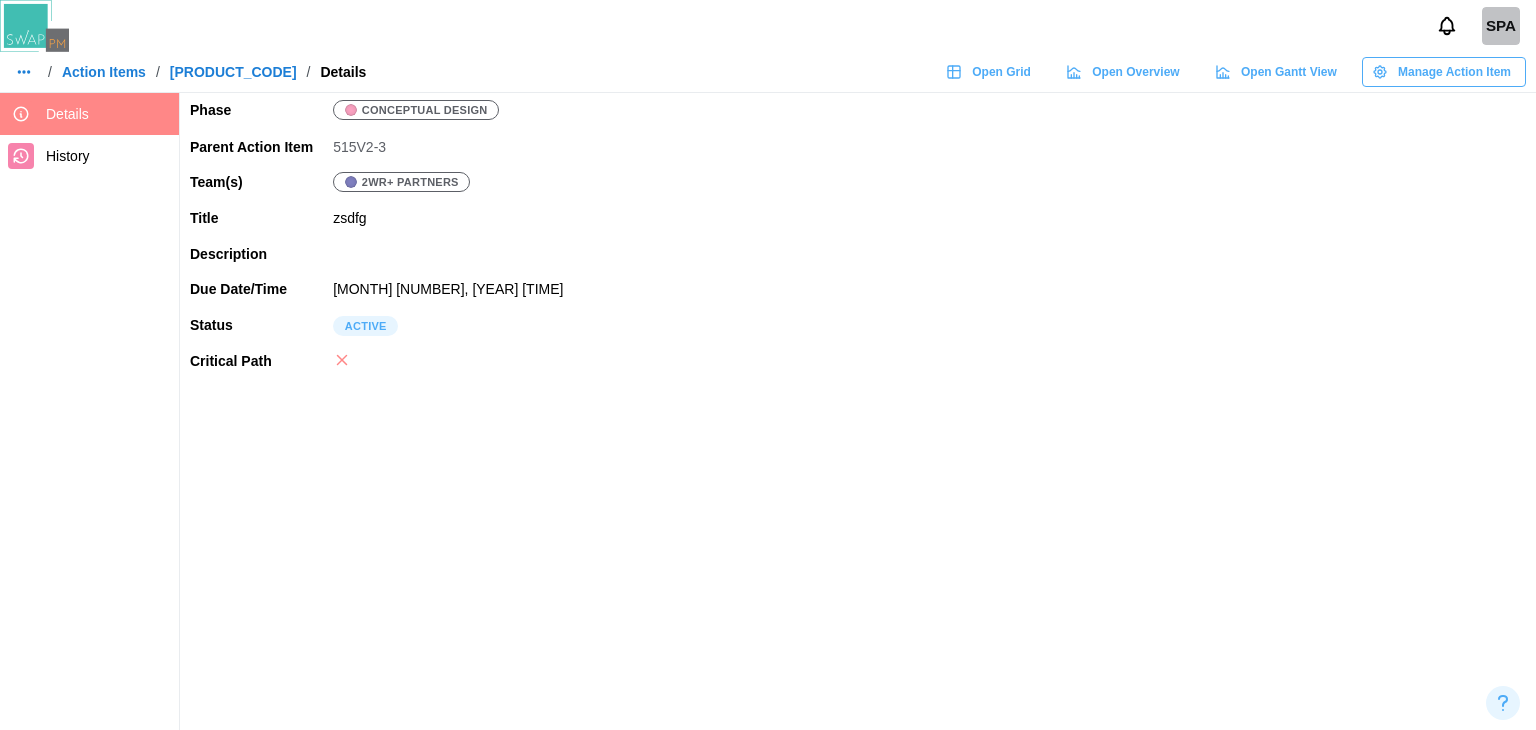 click on "[PRODUCT_CODE]" at bounding box center [233, 72] 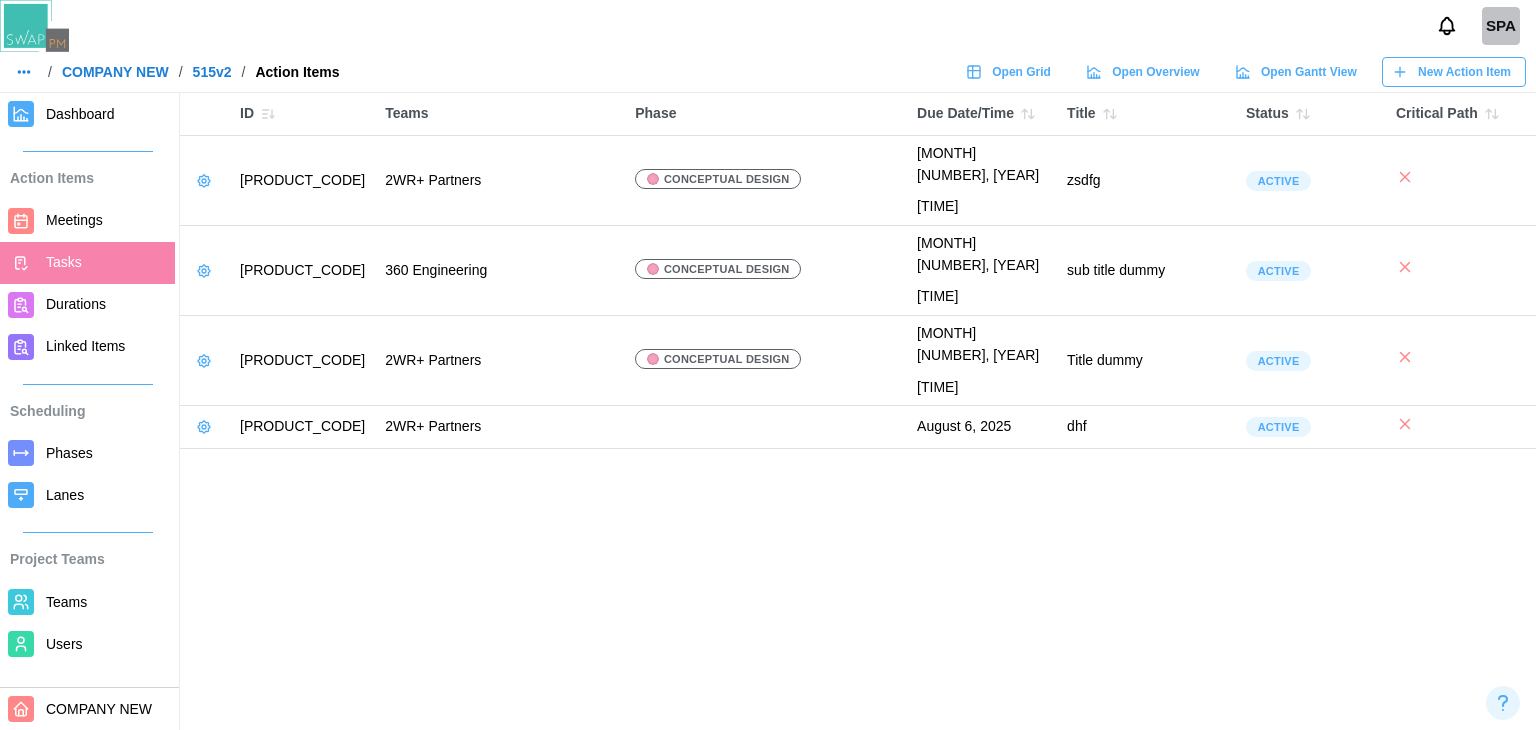 click 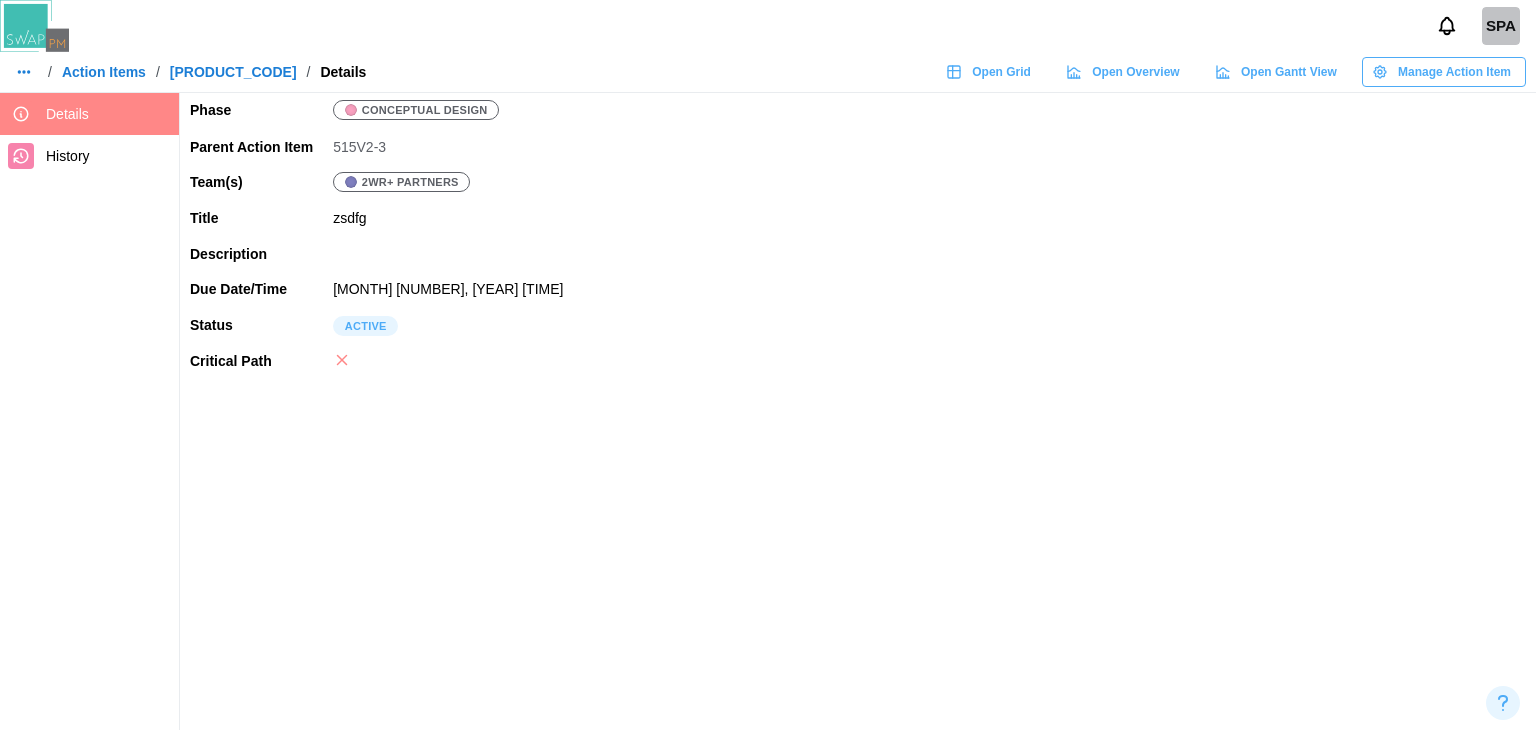 click on "Action Items" at bounding box center [104, 72] 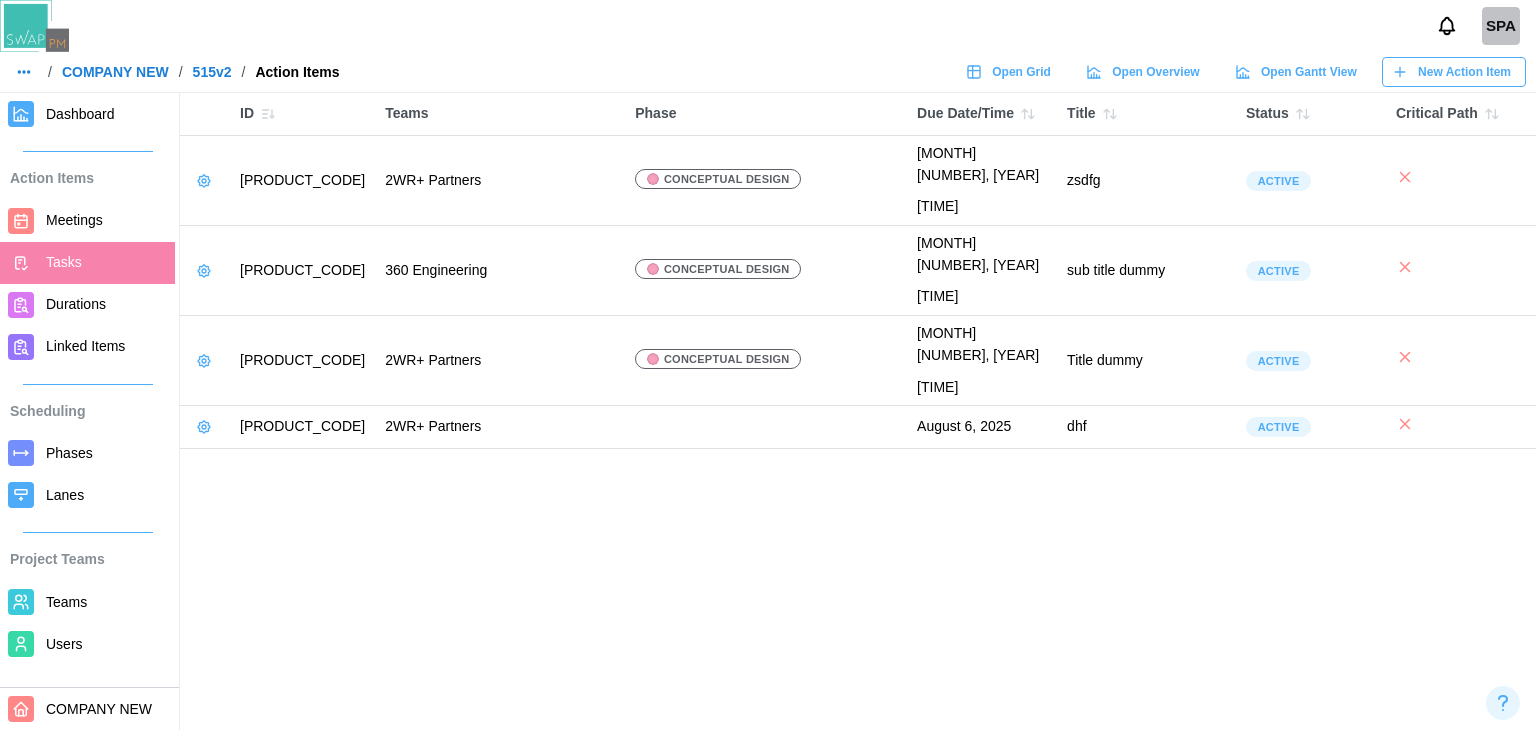 click 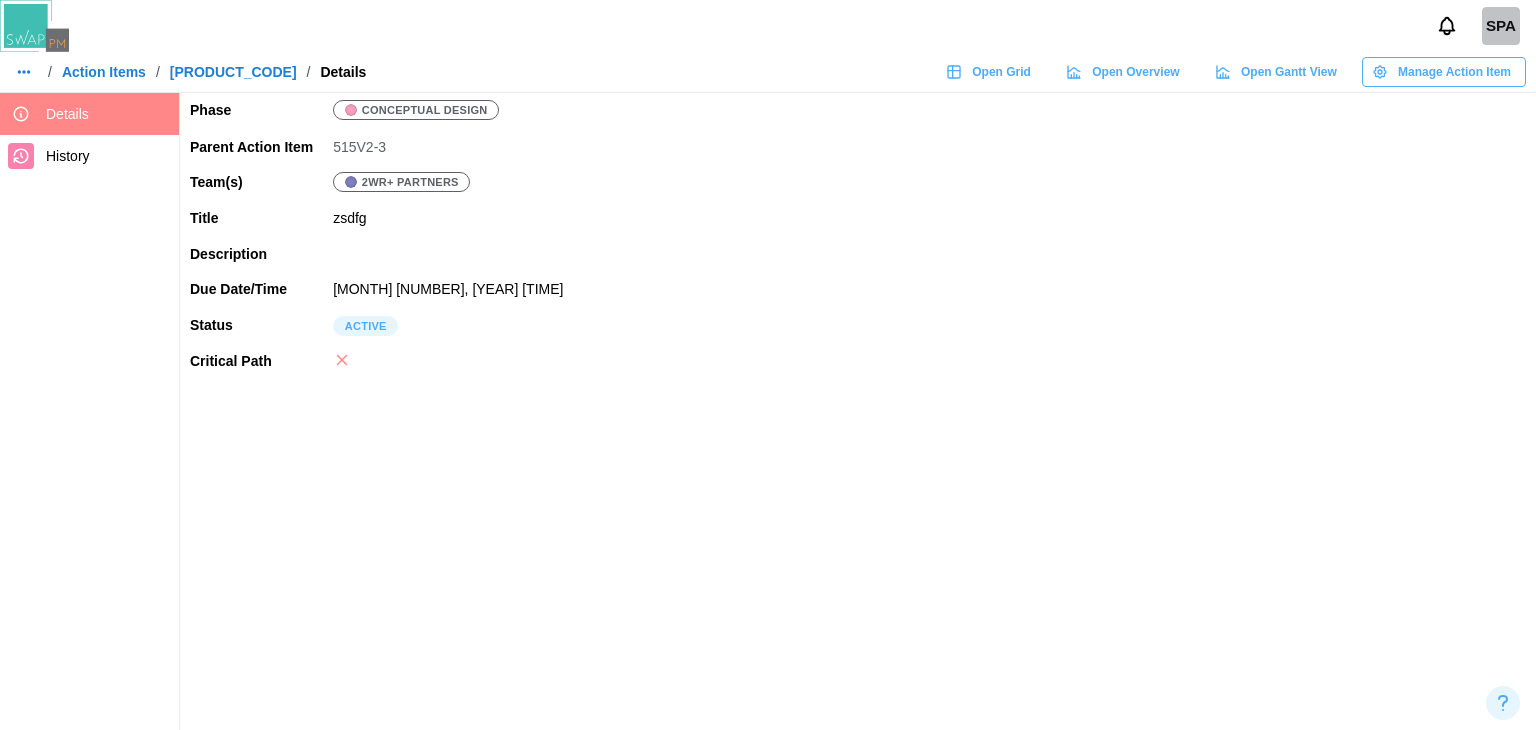 click on "Action Items" at bounding box center (104, 72) 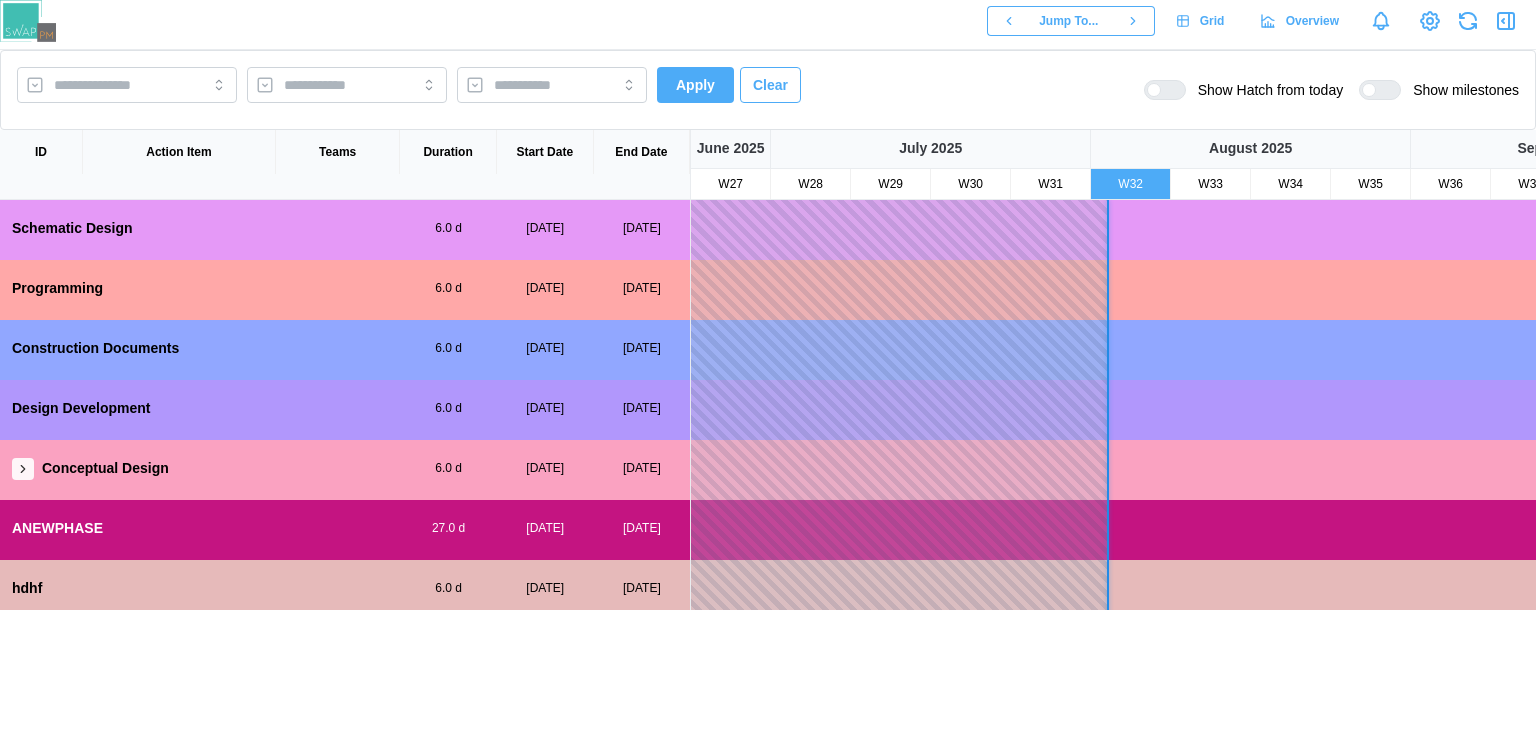 scroll, scrollTop: 0, scrollLeft: 0, axis: both 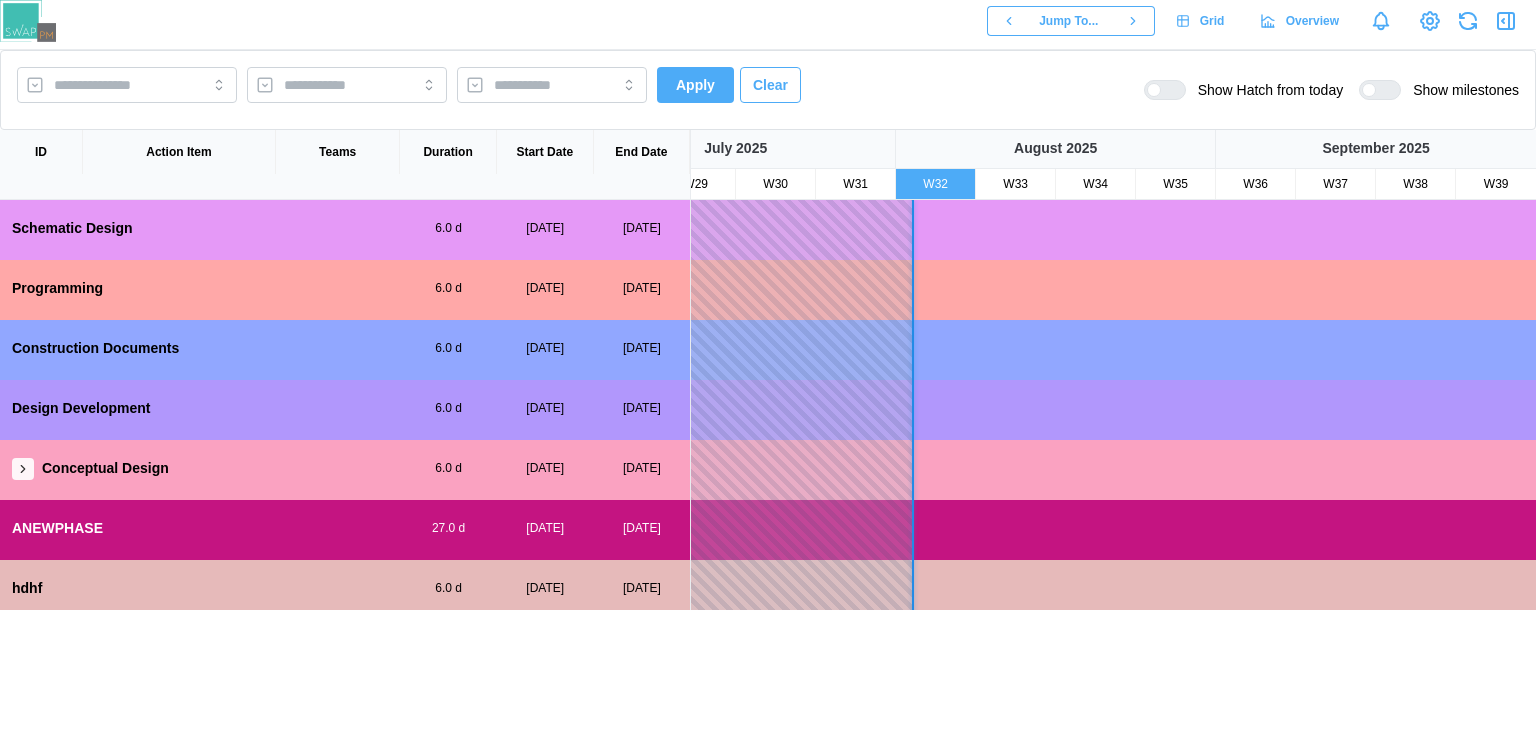 click at bounding box center (23, 469) 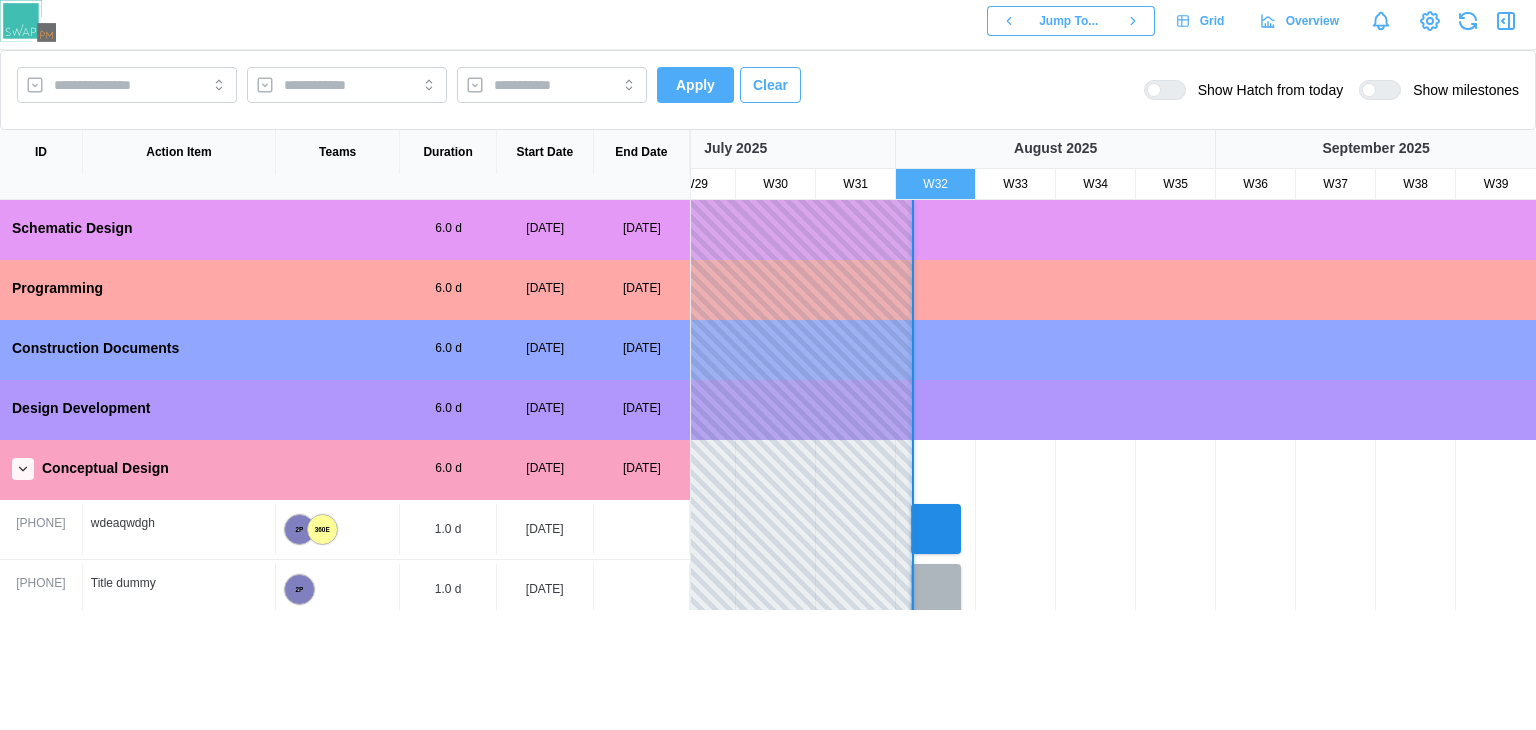 click at bounding box center (23, 469) 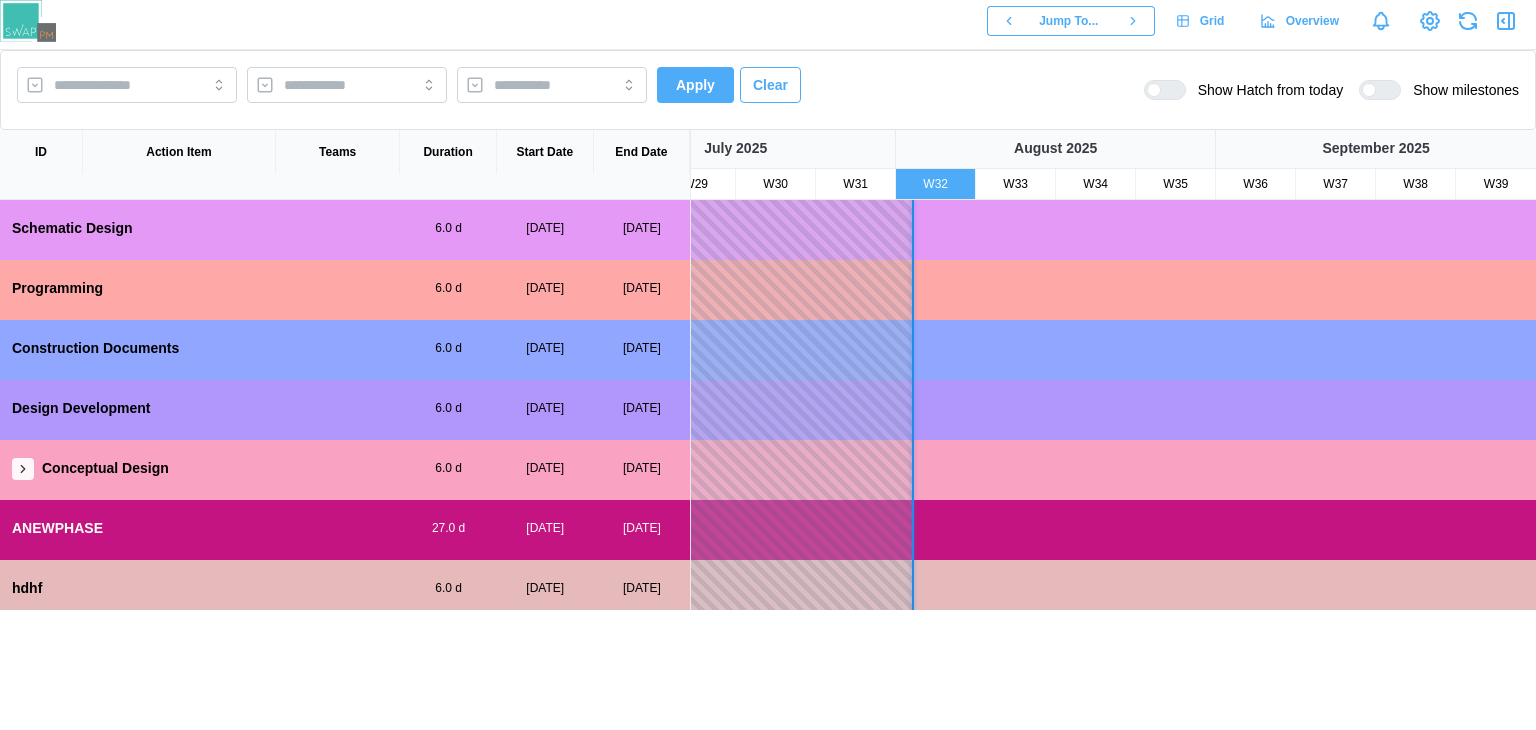 click at bounding box center (23, 469) 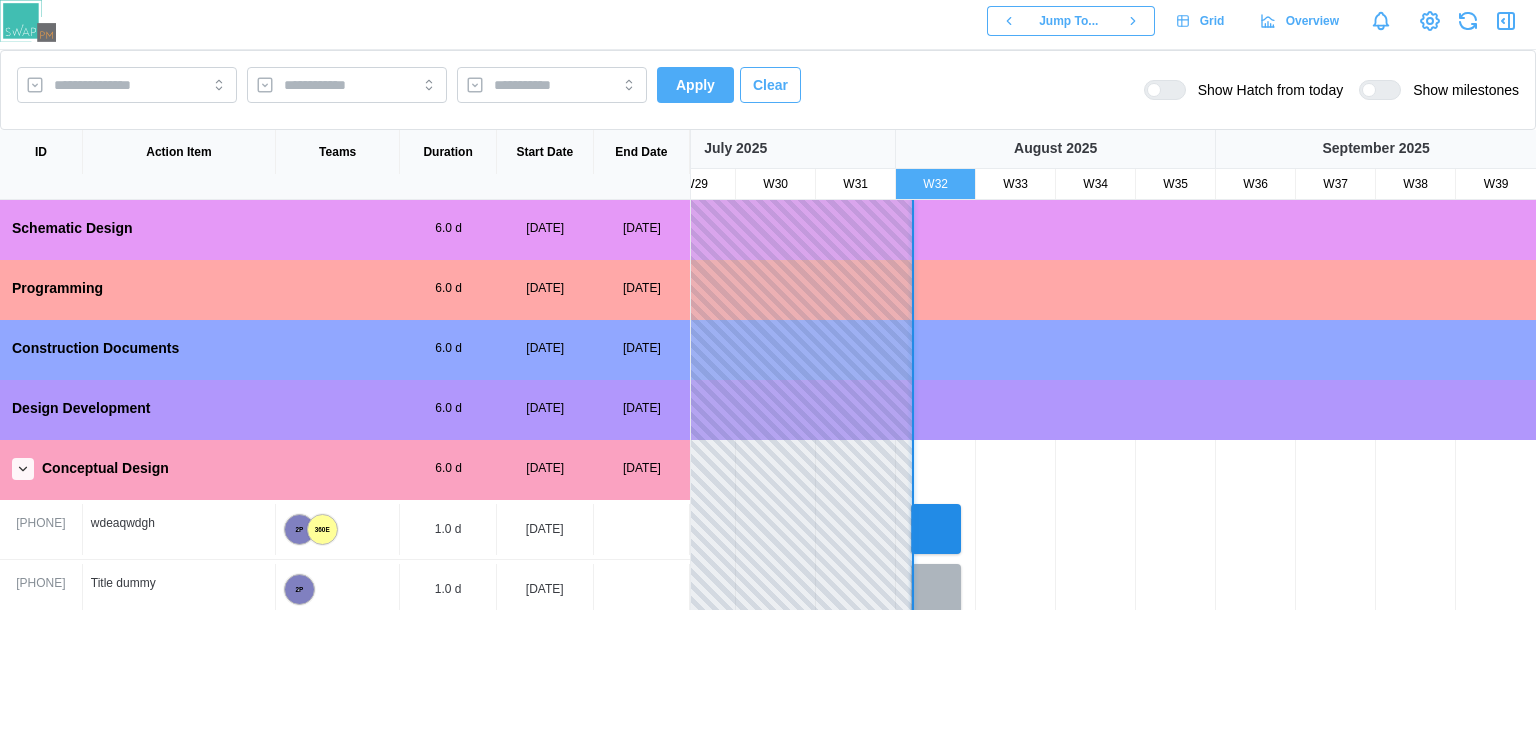 click at bounding box center (23, 469) 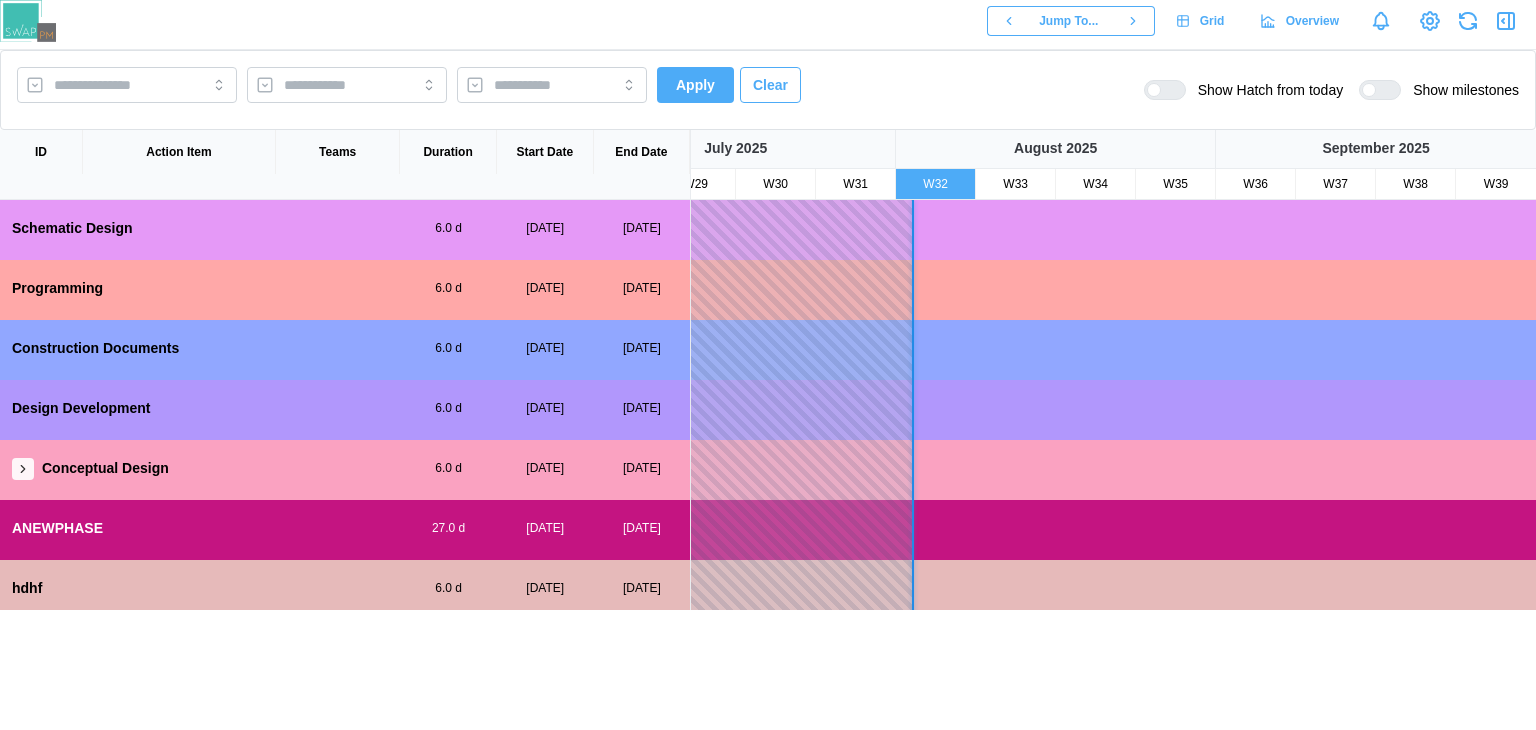 scroll, scrollTop: 10, scrollLeft: 0, axis: vertical 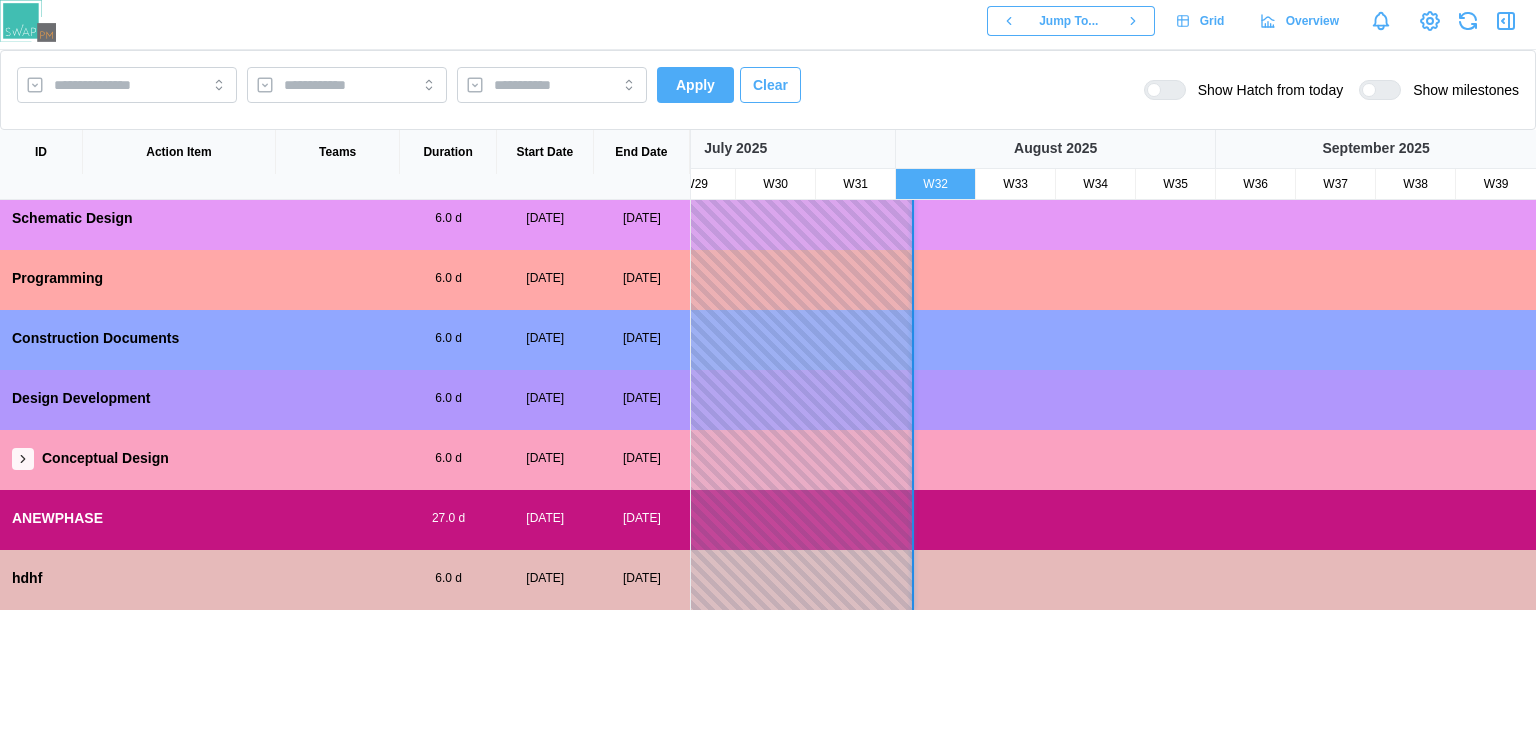 click 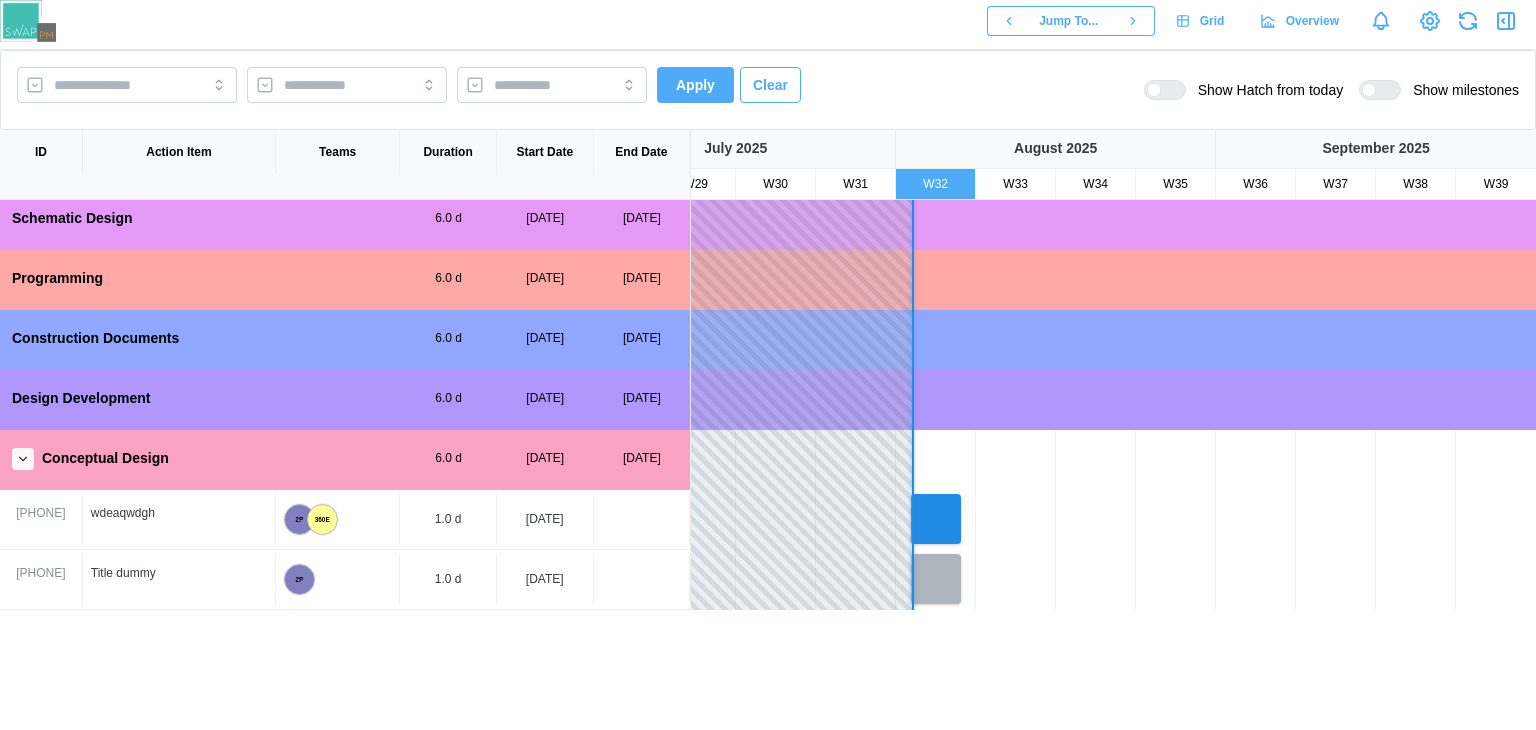 click 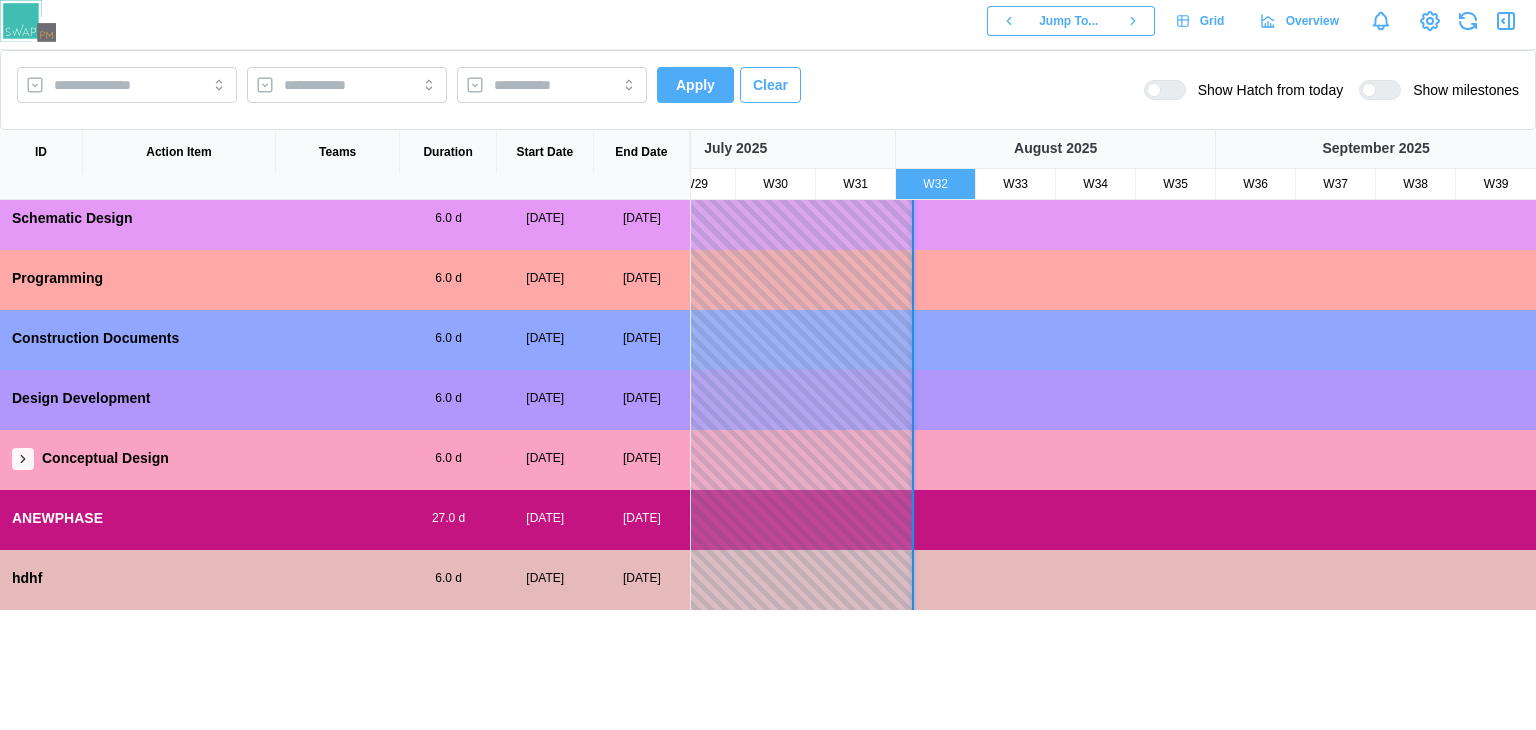 click 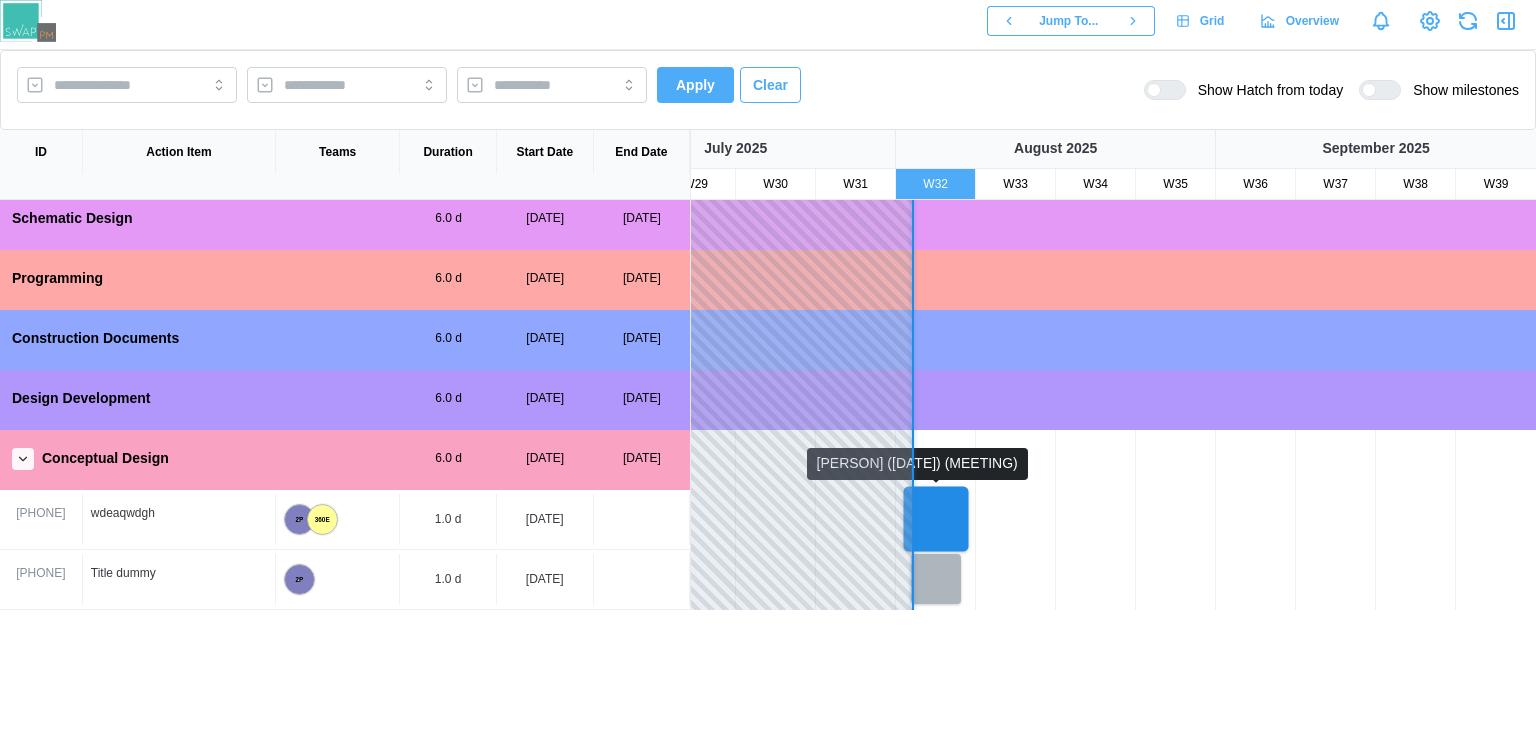 click at bounding box center [936, 519] 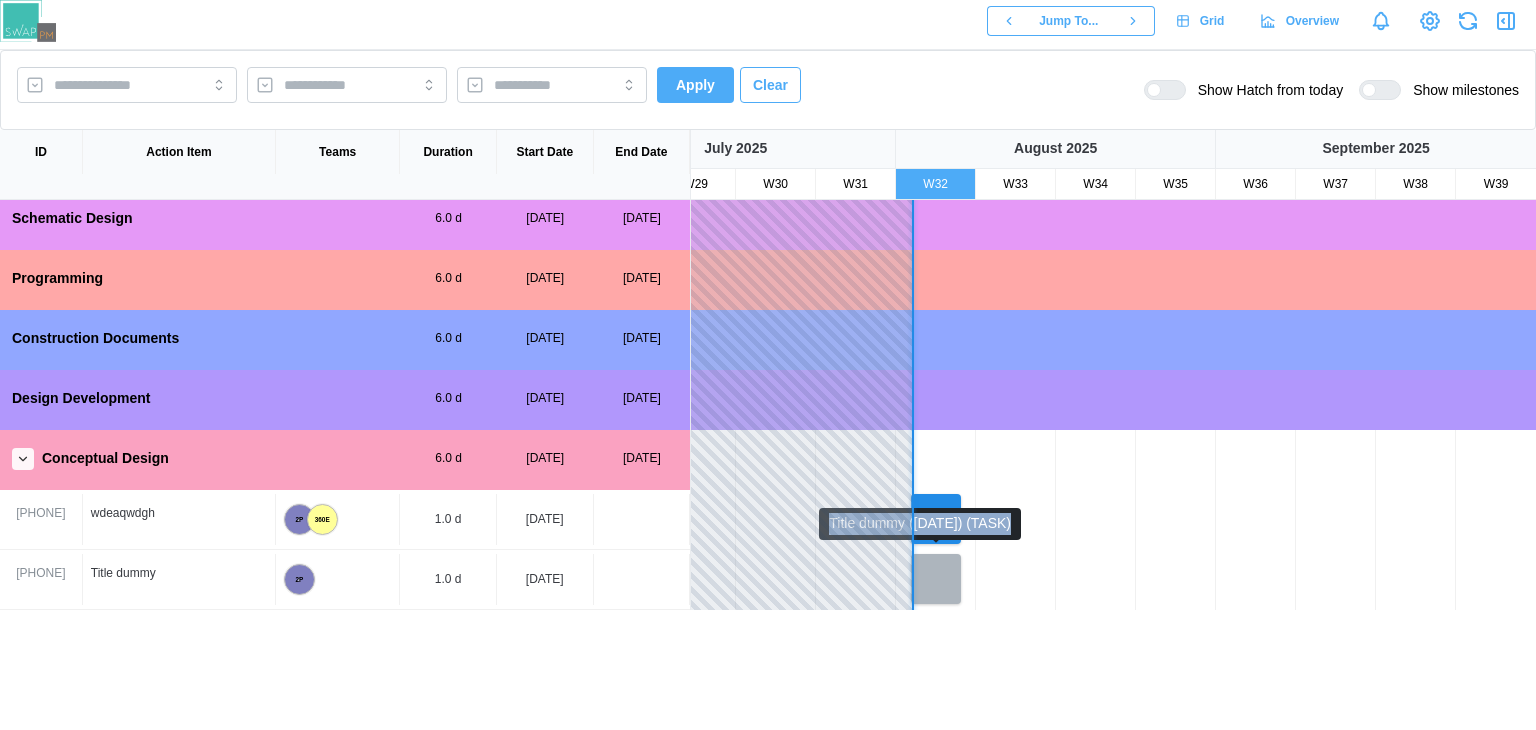 drag, startPoint x: 946, startPoint y: 598, endPoint x: 1030, endPoint y: 462, distance: 159.84993 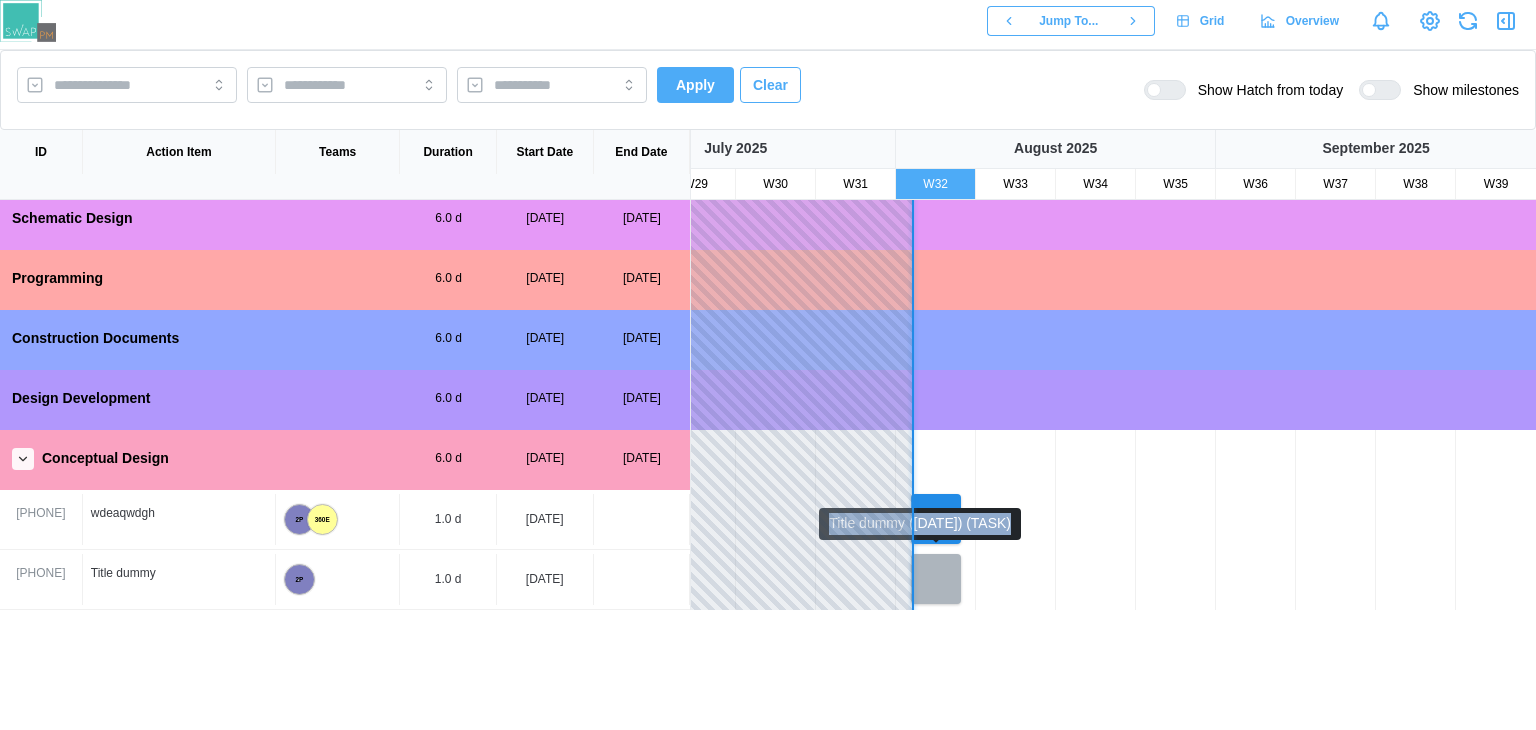 click on "Conceptual Design Title dummy (06 Aug, 2025) (TASK)" at bounding box center [1016, 520] 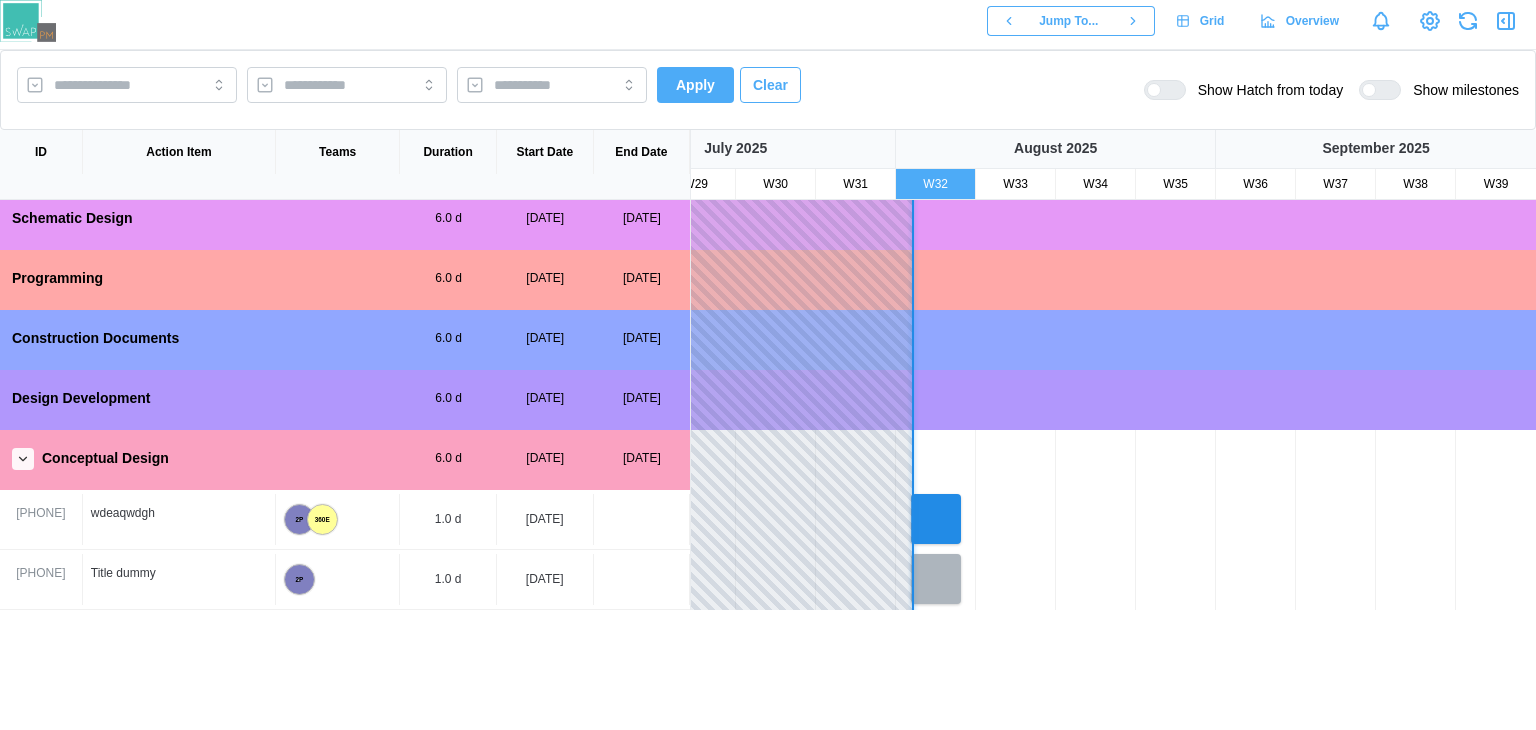 scroll, scrollTop: 125, scrollLeft: 195, axis: both 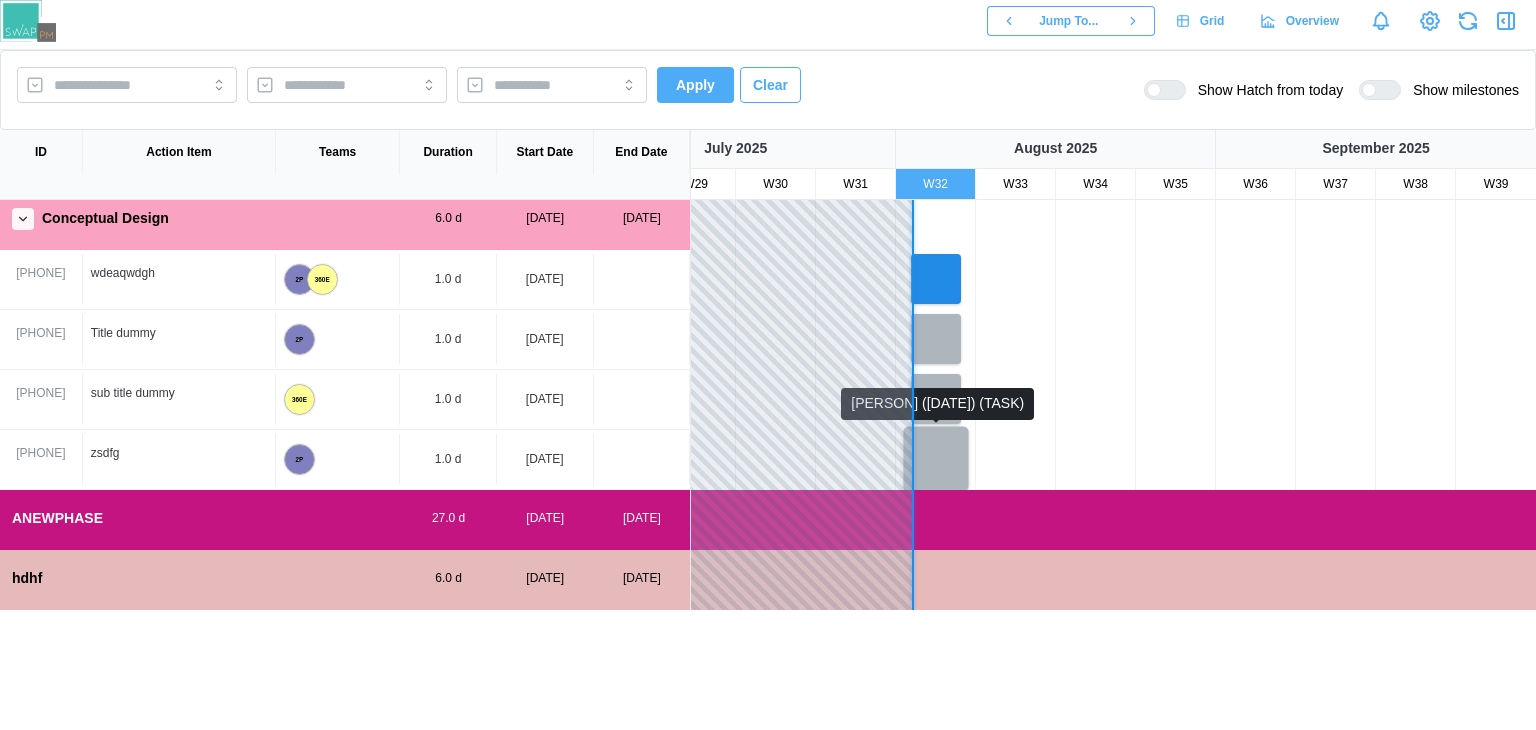 click at bounding box center (936, 459) 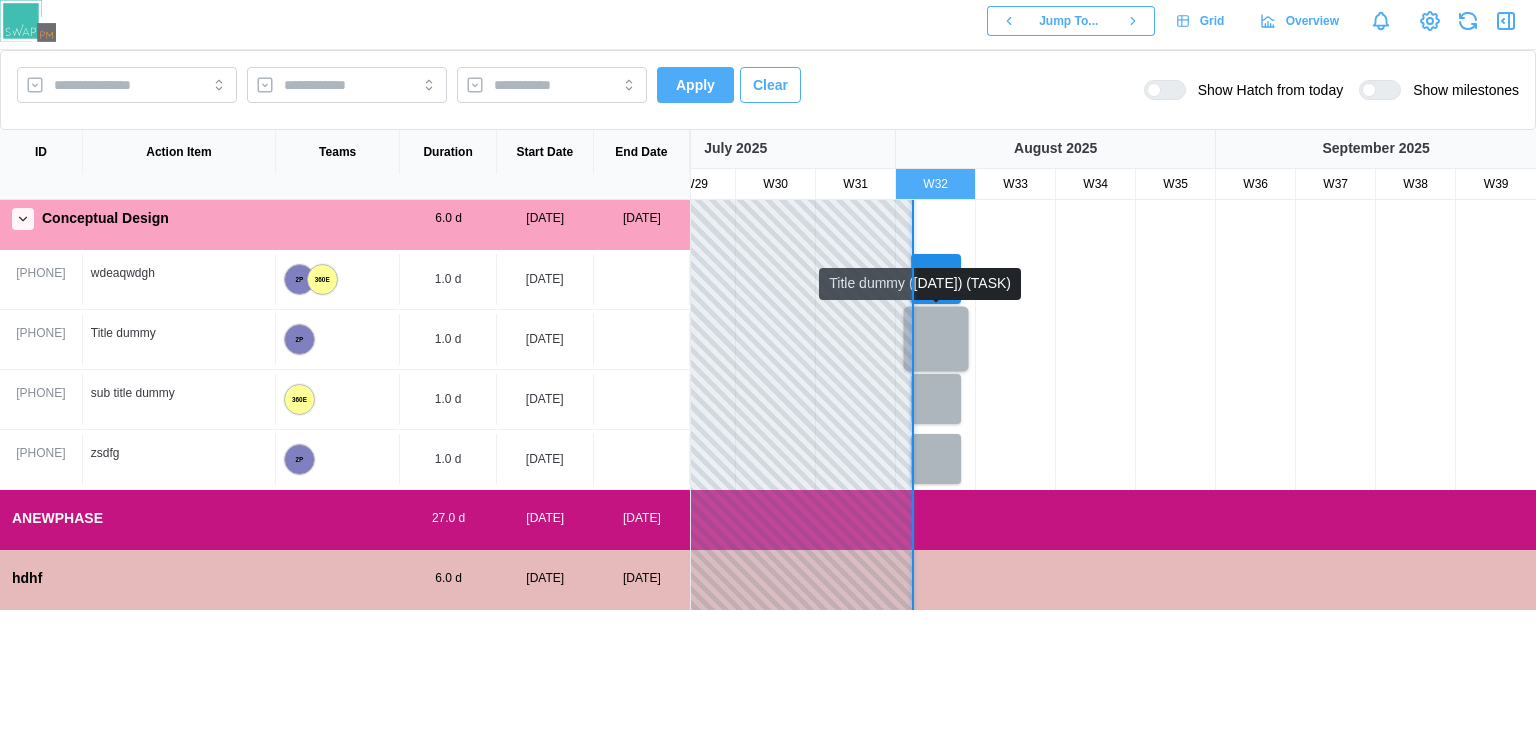 scroll, scrollTop: 161, scrollLeft: 195, axis: both 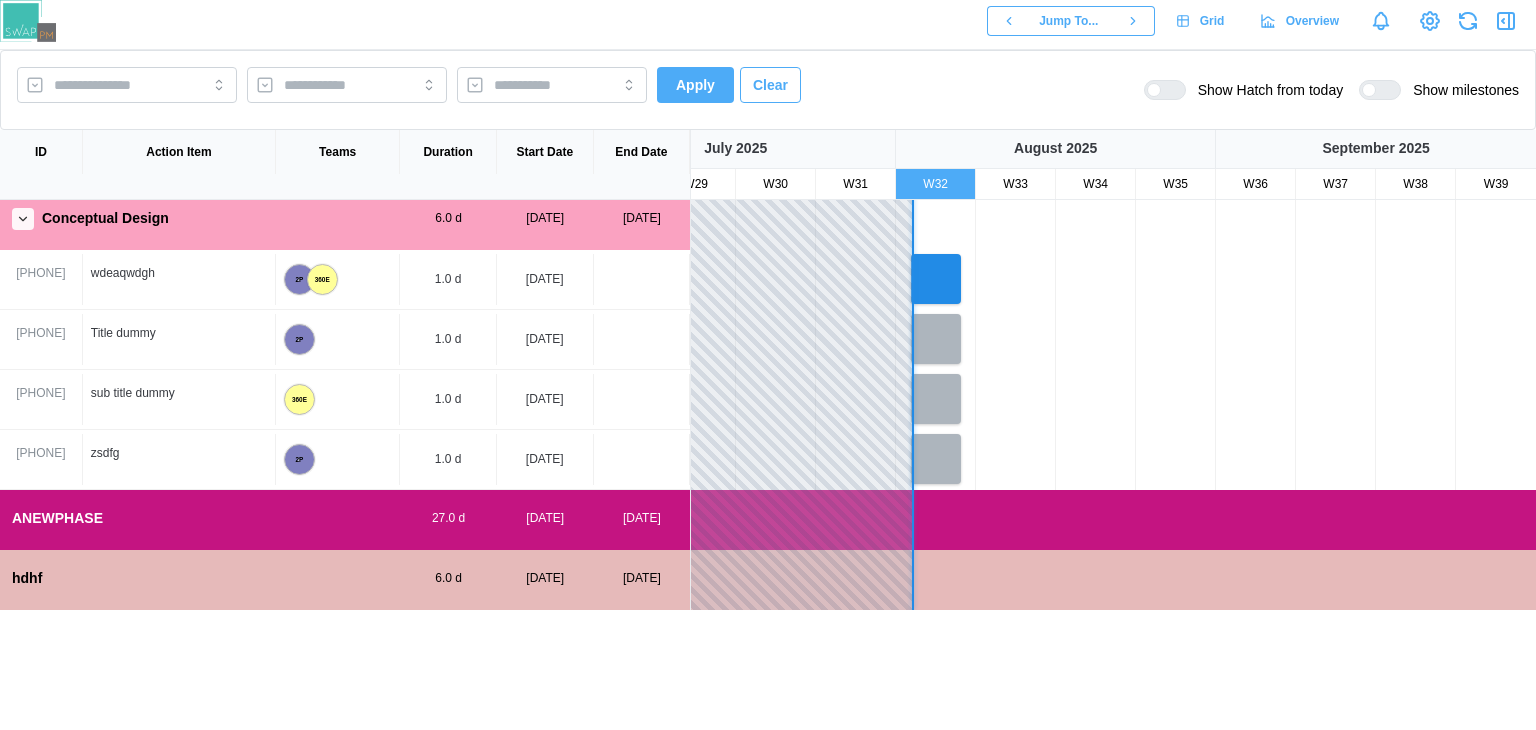 click on "ANEWPHASE" at bounding box center (57, 519) 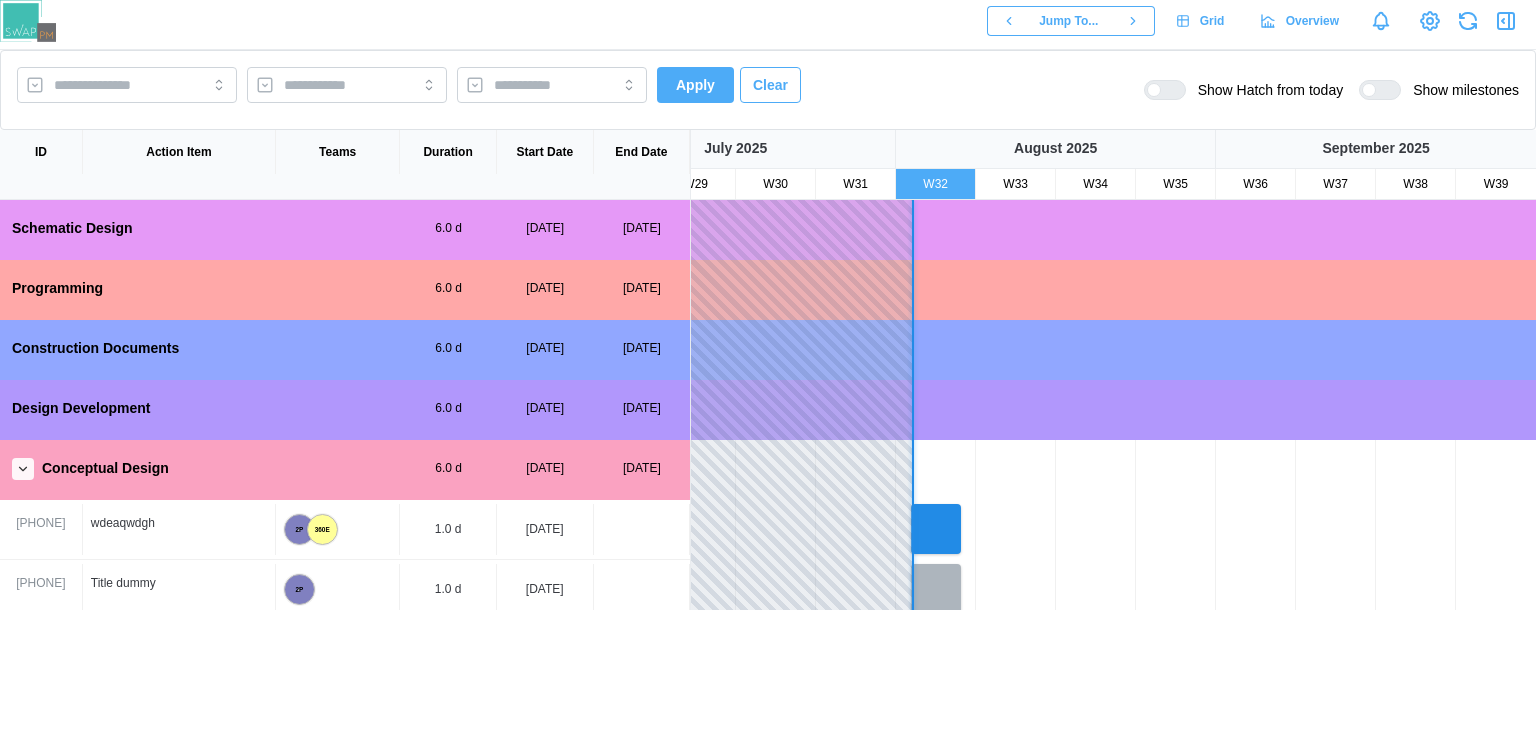 scroll, scrollTop: 250, scrollLeft: 0, axis: vertical 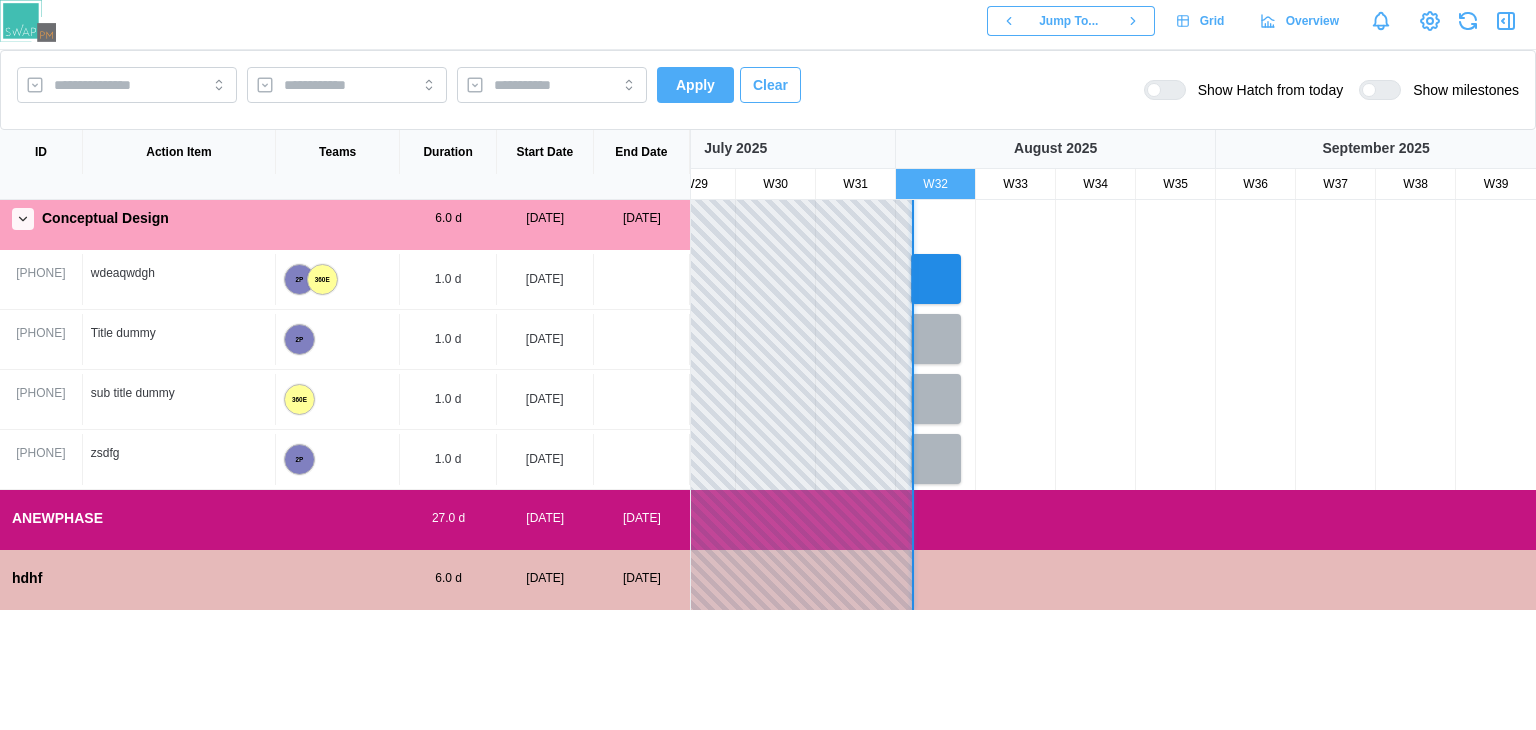 click at bounding box center (1016, 400) 